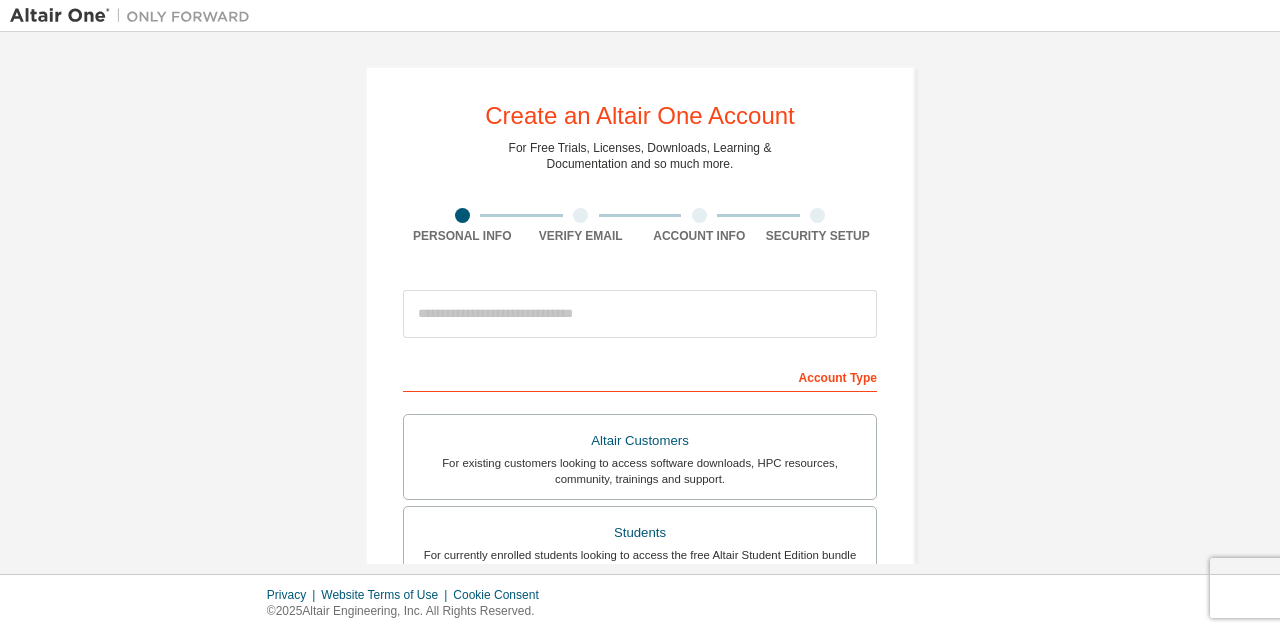 scroll, scrollTop: 0, scrollLeft: 0, axis: both 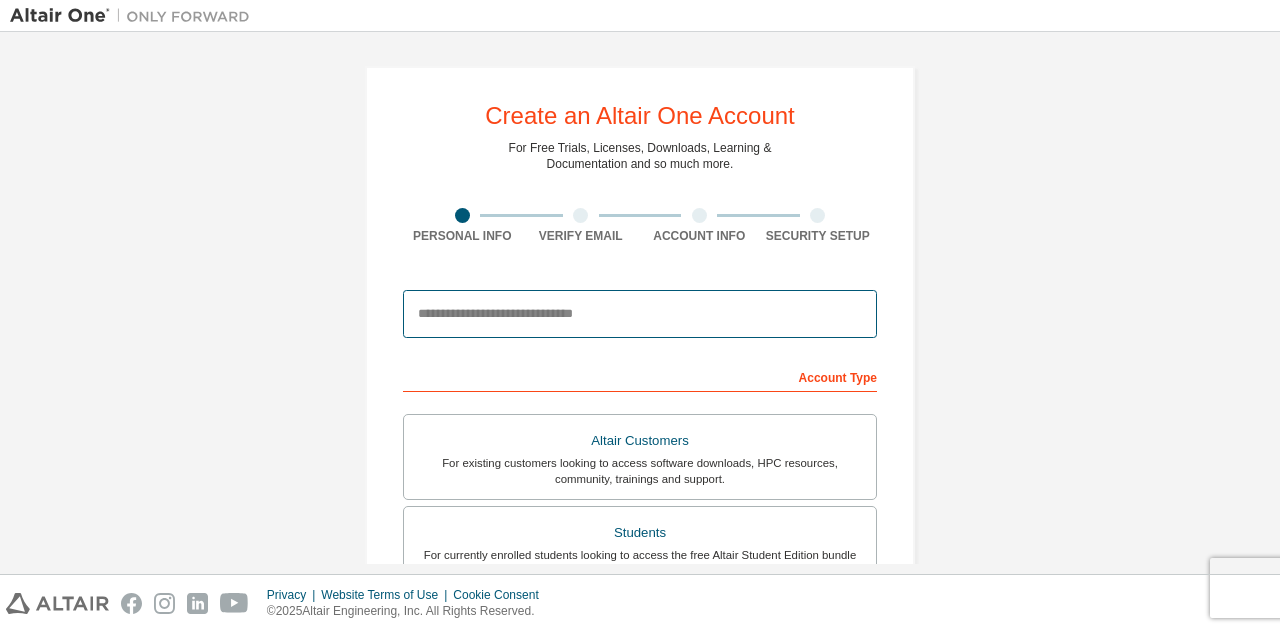 click at bounding box center (640, 314) 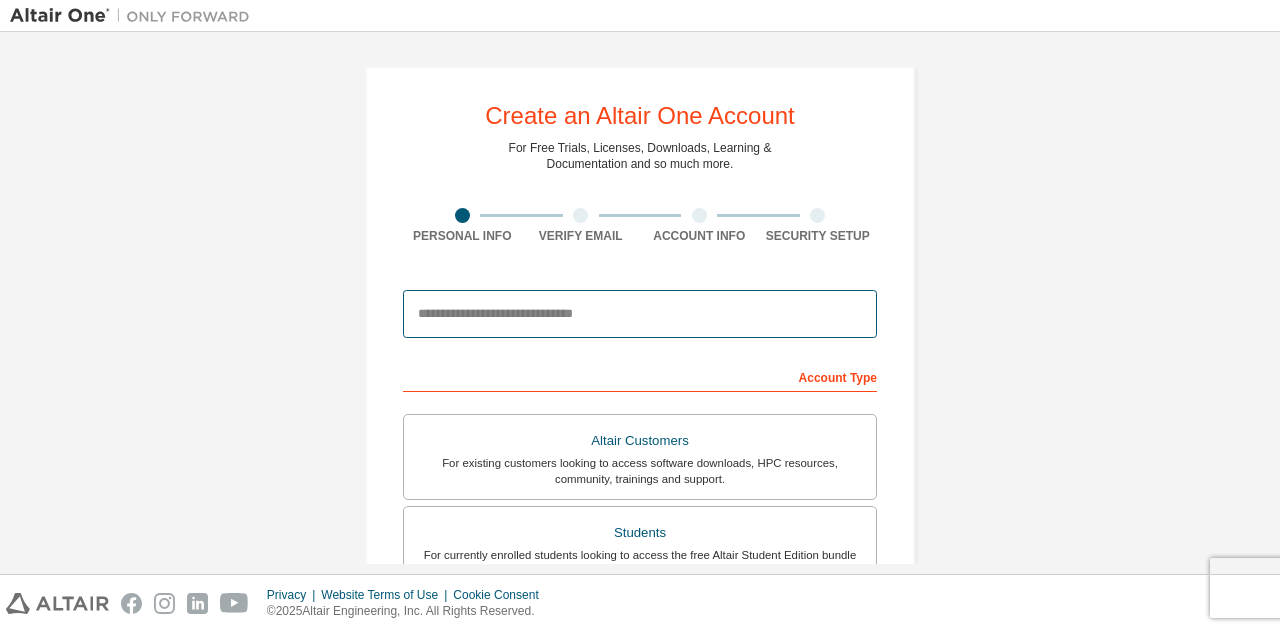 type on "**********" 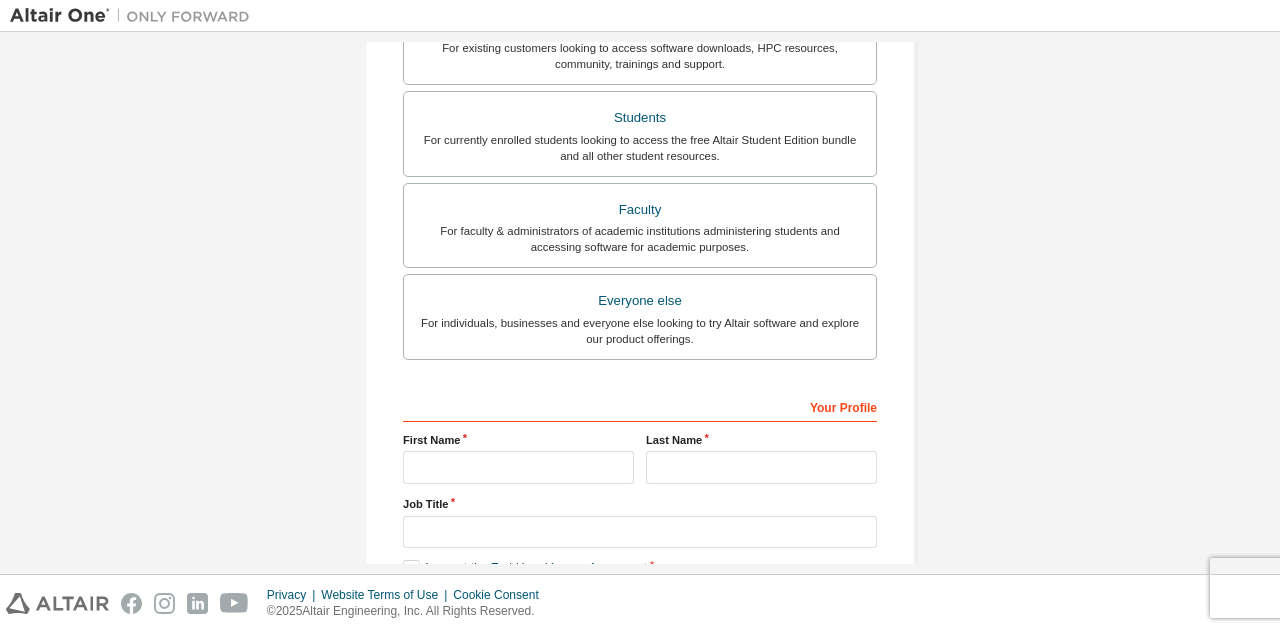 scroll, scrollTop: 518, scrollLeft: 0, axis: vertical 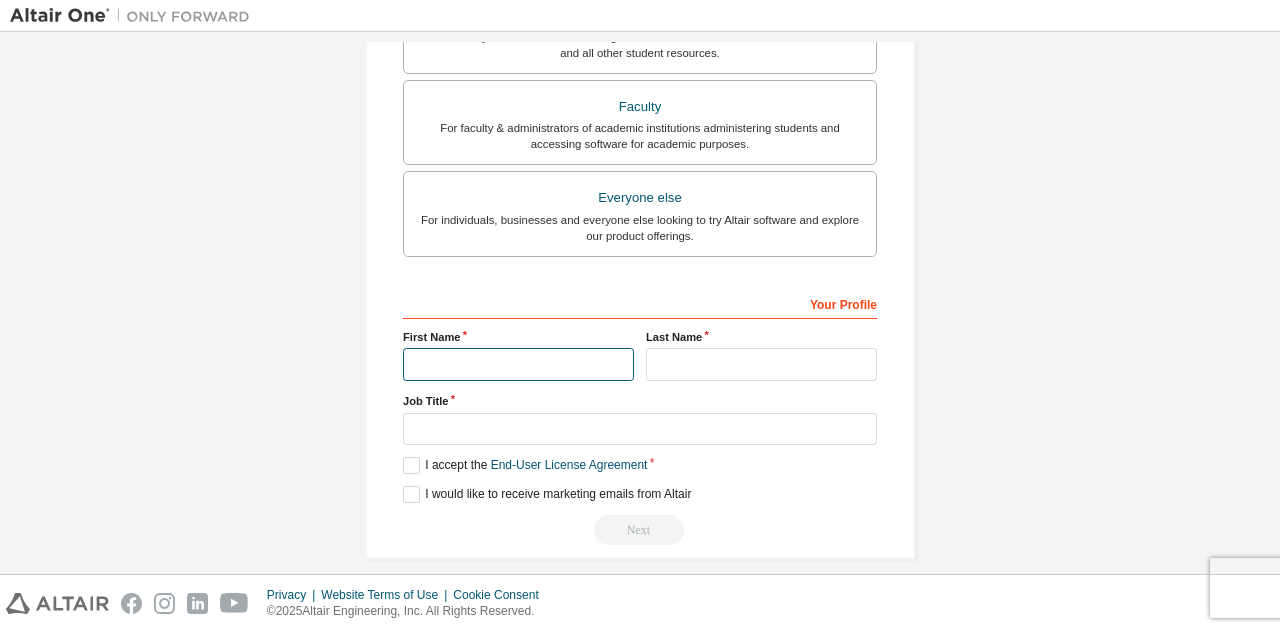 click at bounding box center (518, 364) 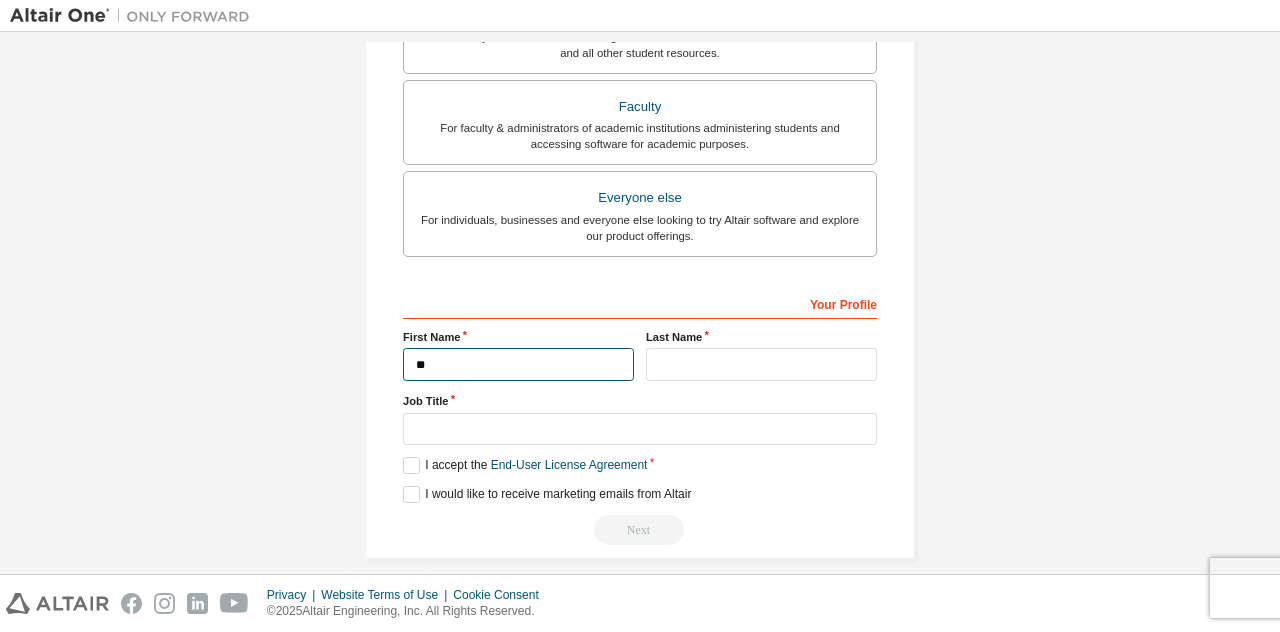 type on "*" 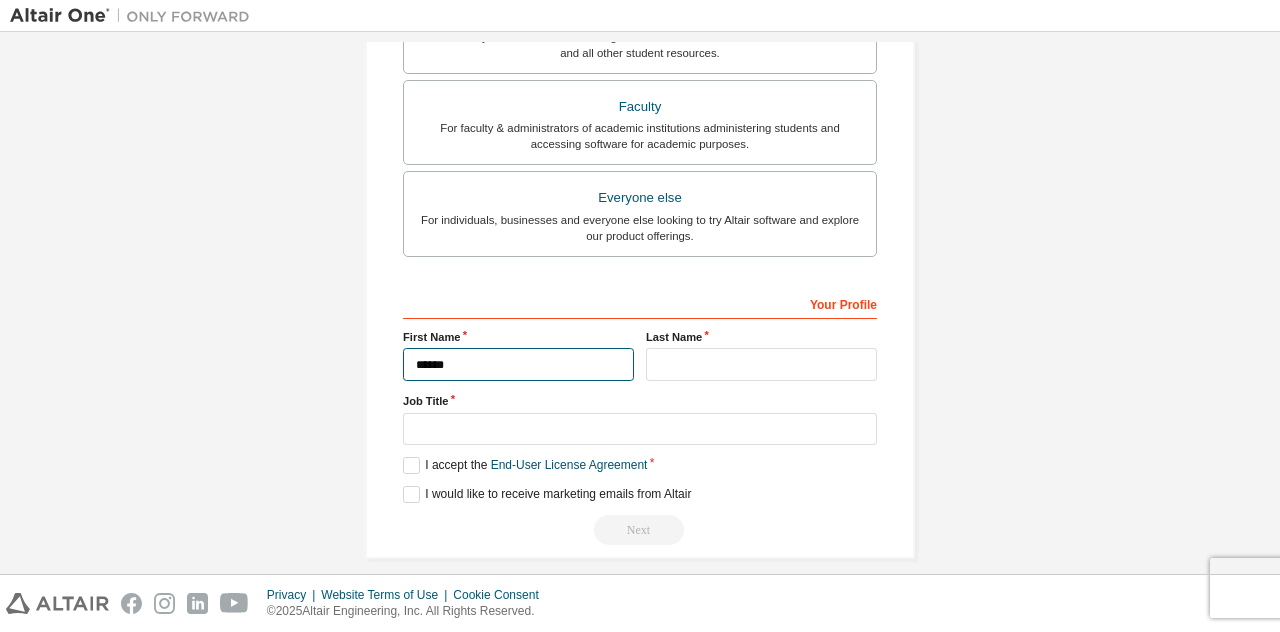 type on "******" 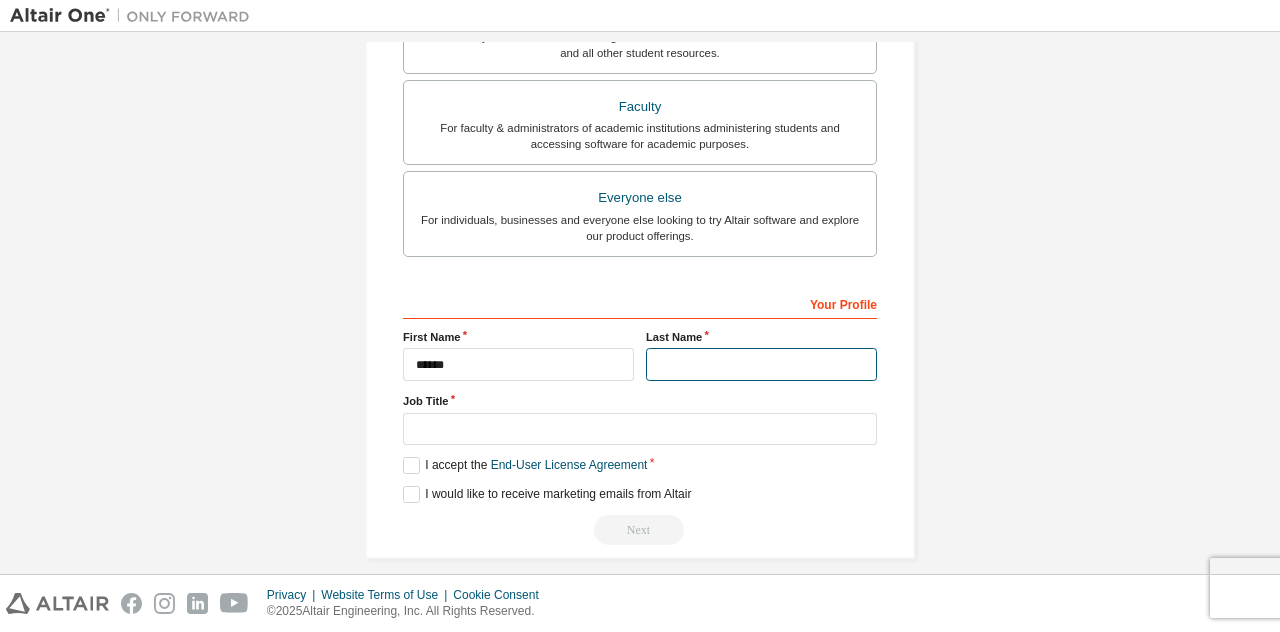 click at bounding box center [761, 364] 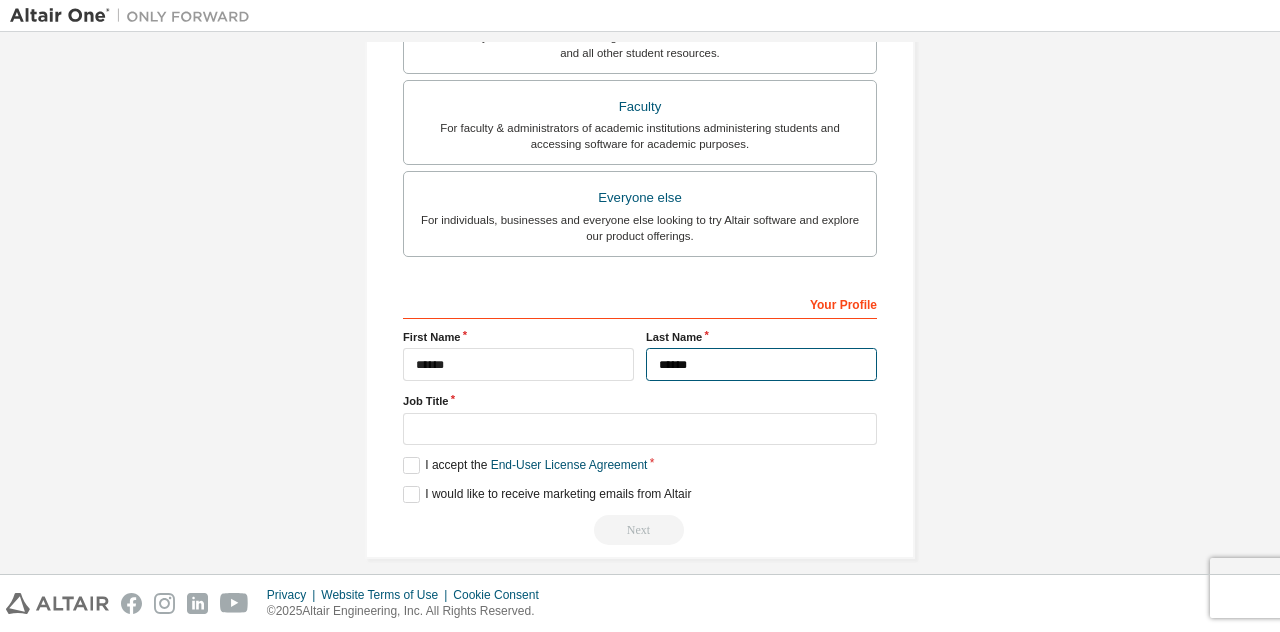 type on "******" 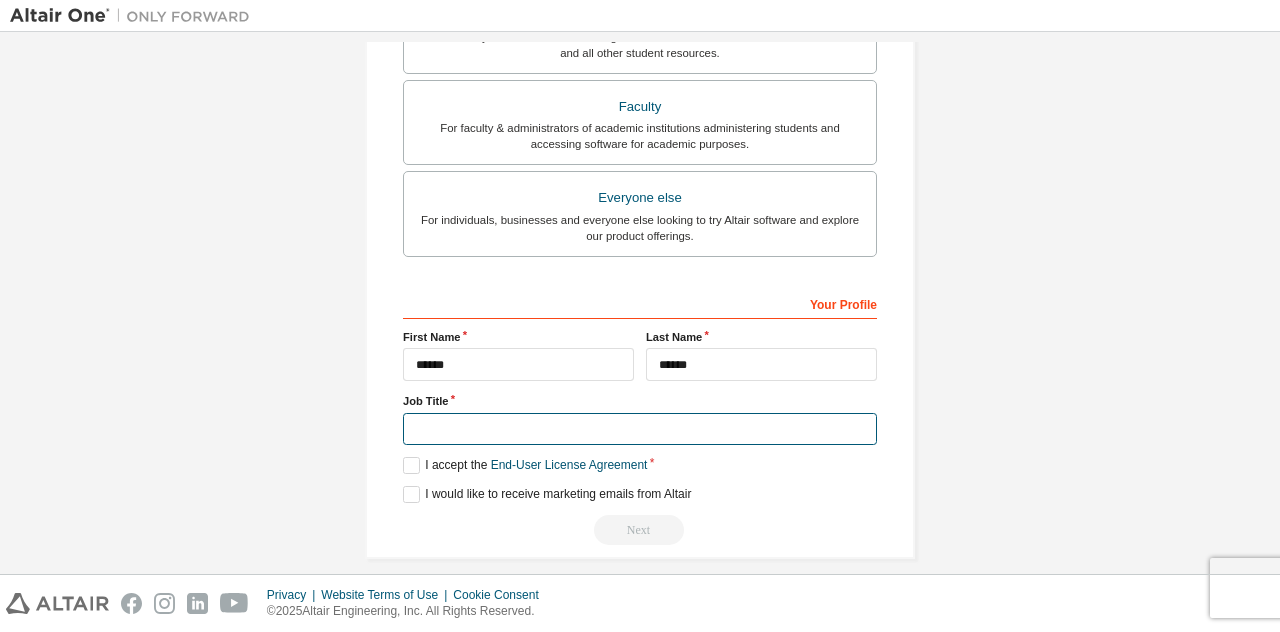 click at bounding box center (640, 429) 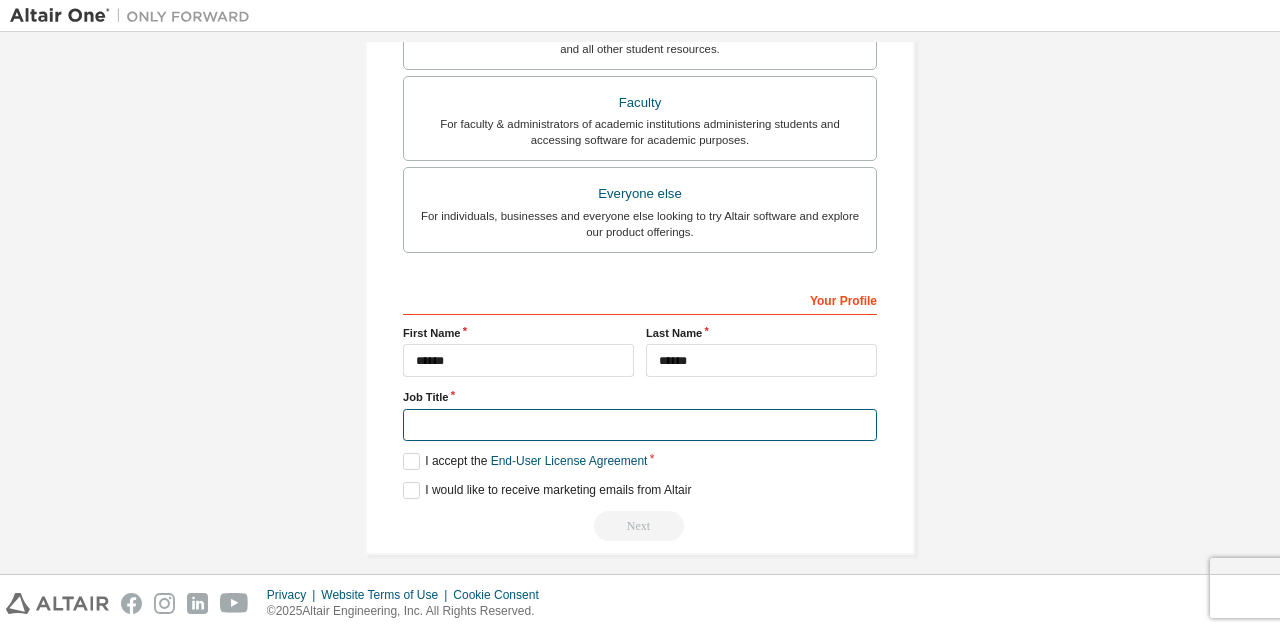 scroll, scrollTop: 532, scrollLeft: 0, axis: vertical 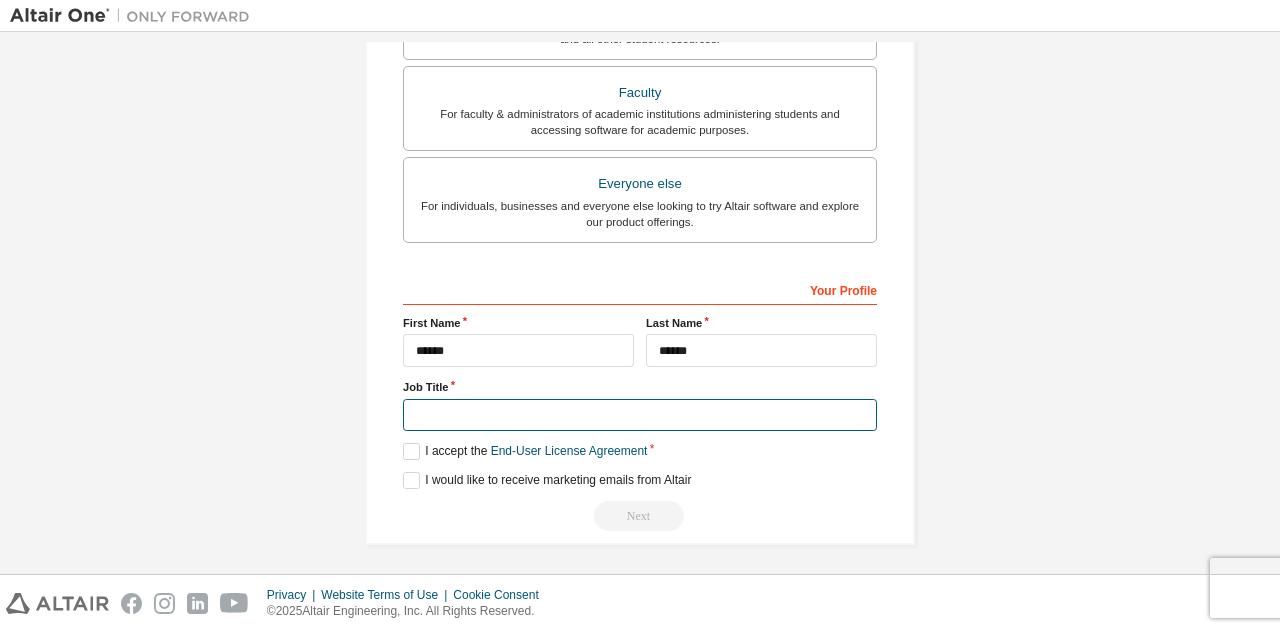 click at bounding box center (640, 415) 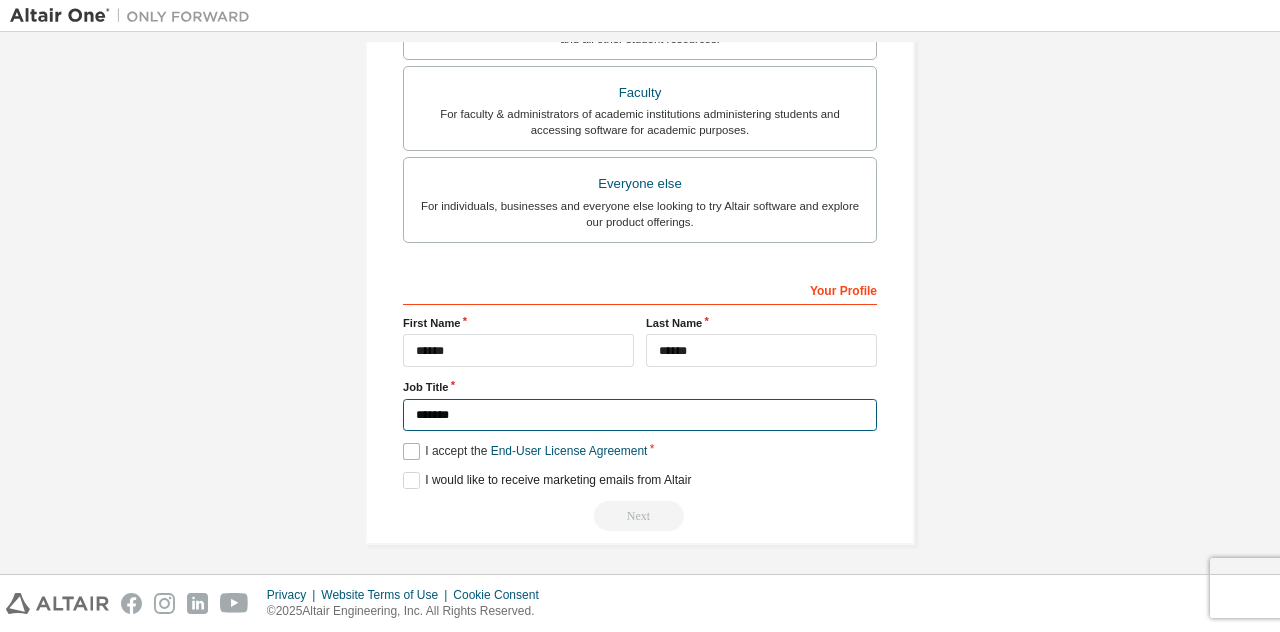 type on "*******" 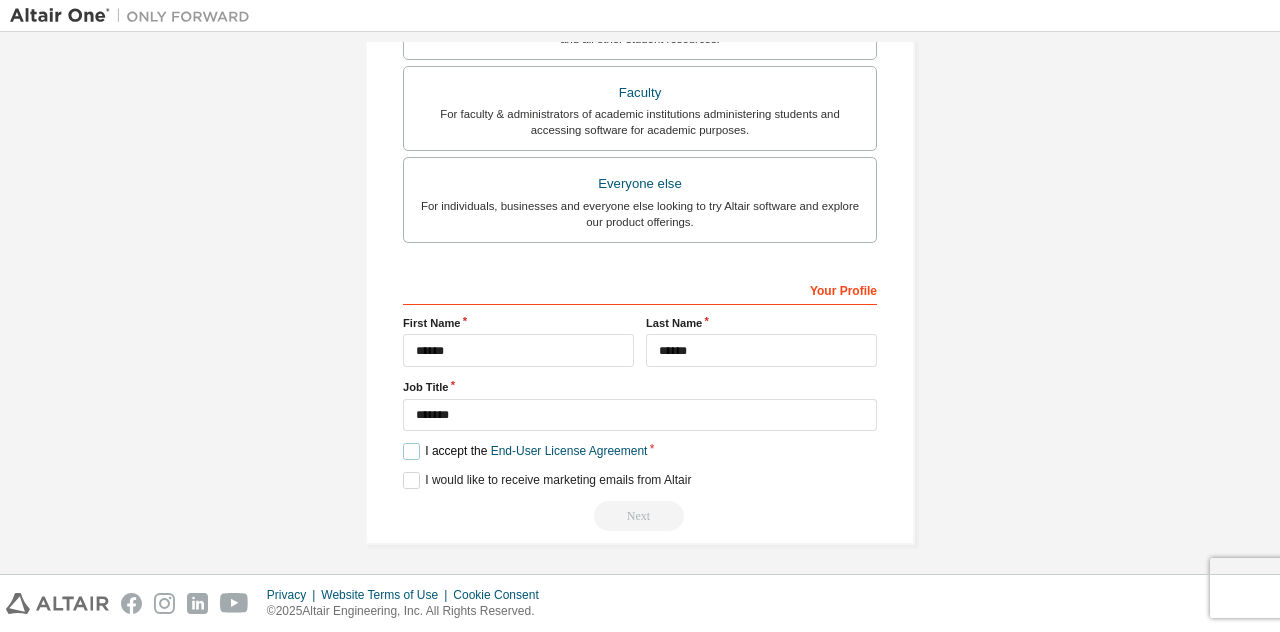 click on "I accept the    End-User License Agreement" at bounding box center (525, 451) 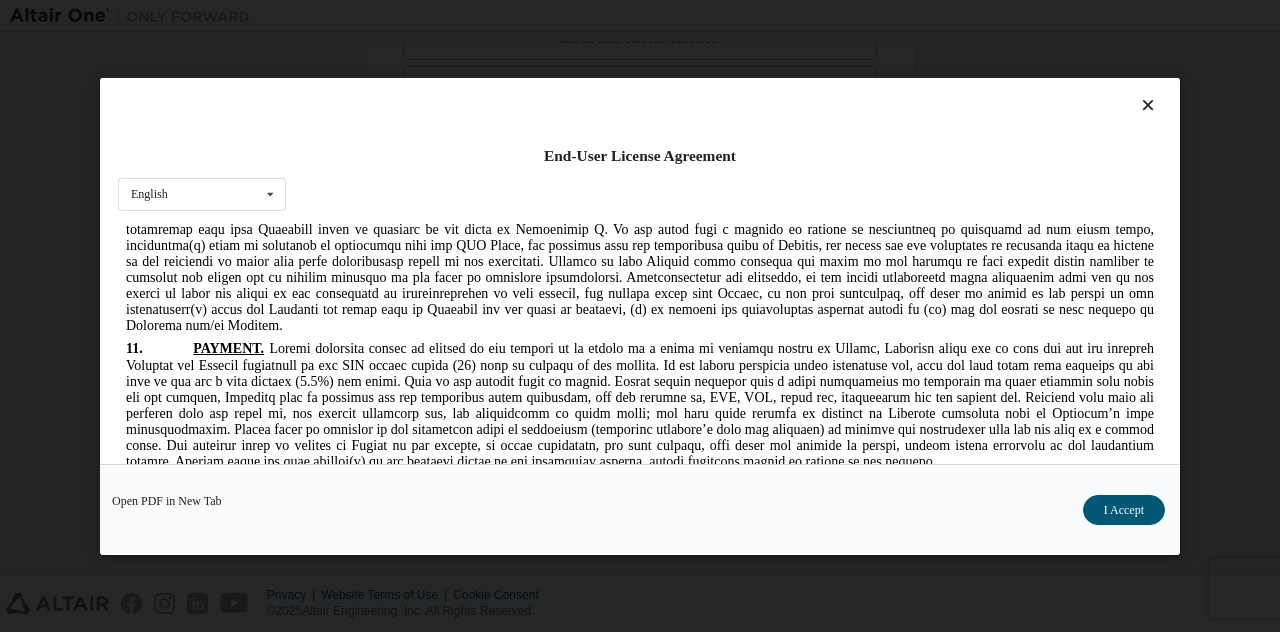scroll, scrollTop: 3977, scrollLeft: 0, axis: vertical 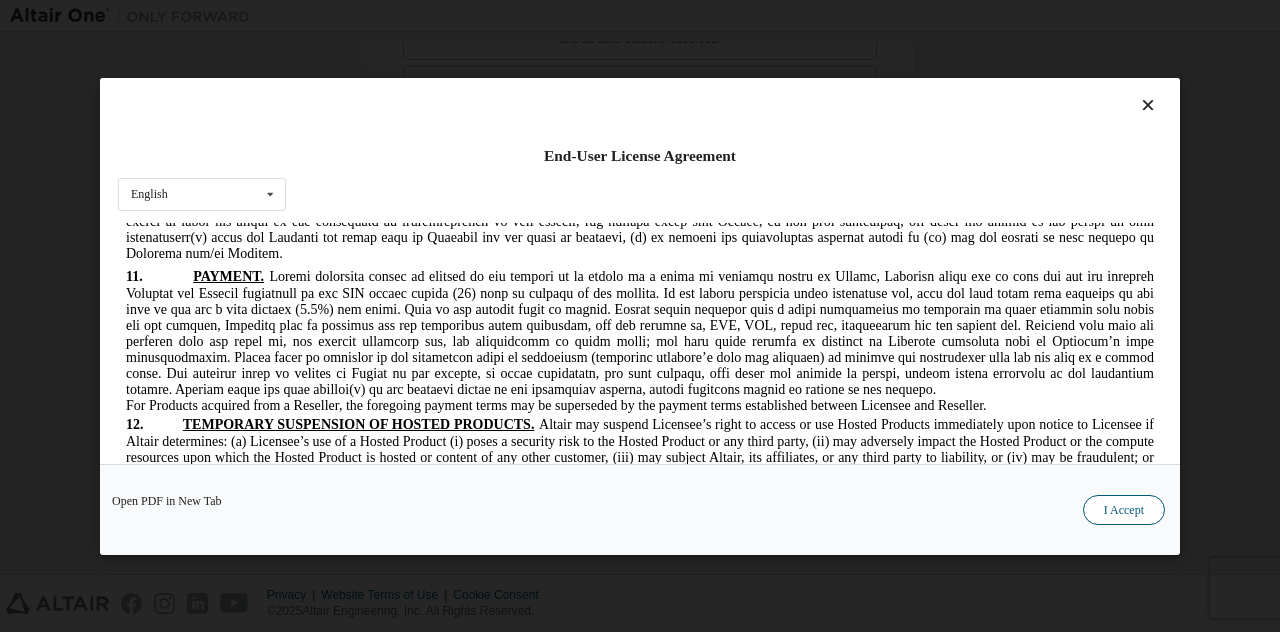 click on "I Accept" at bounding box center [1124, 509] 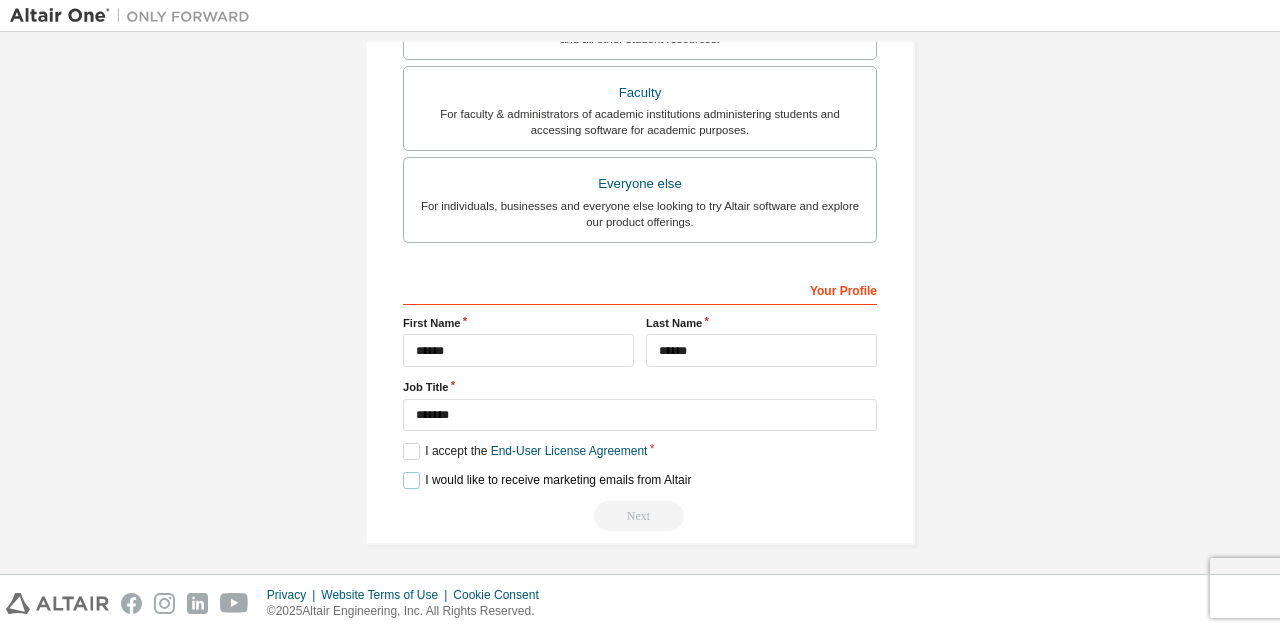 click on "I would like to receive marketing emails from Altair" at bounding box center [547, 480] 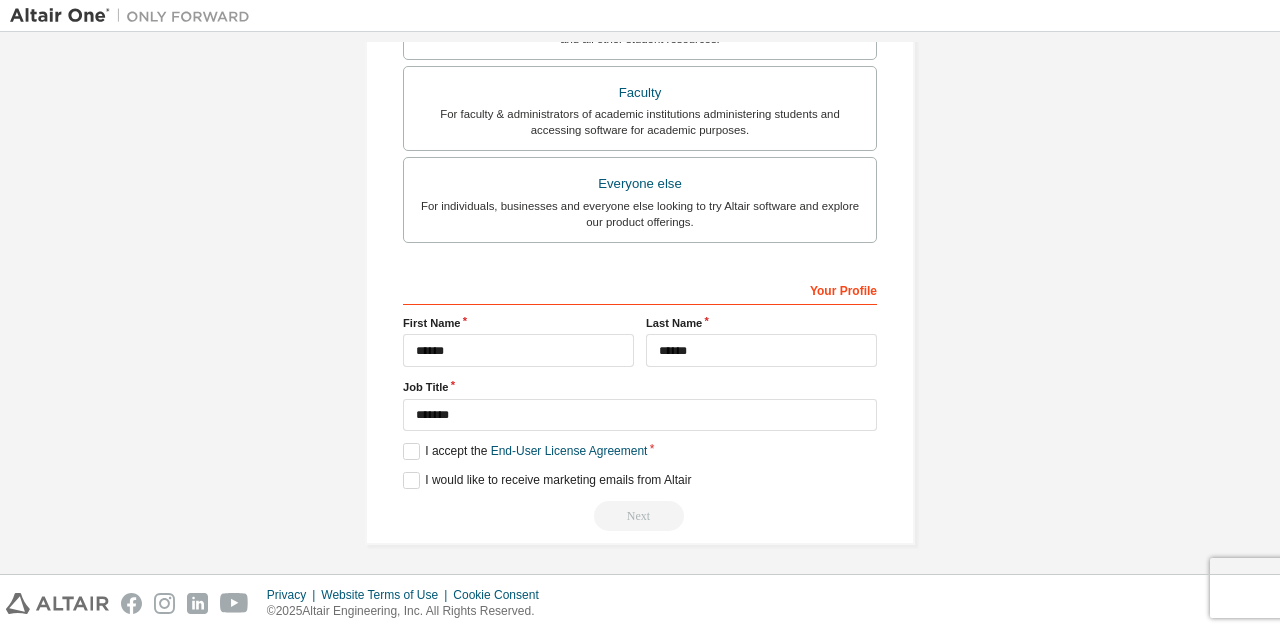 click on "Next" at bounding box center [640, 516] 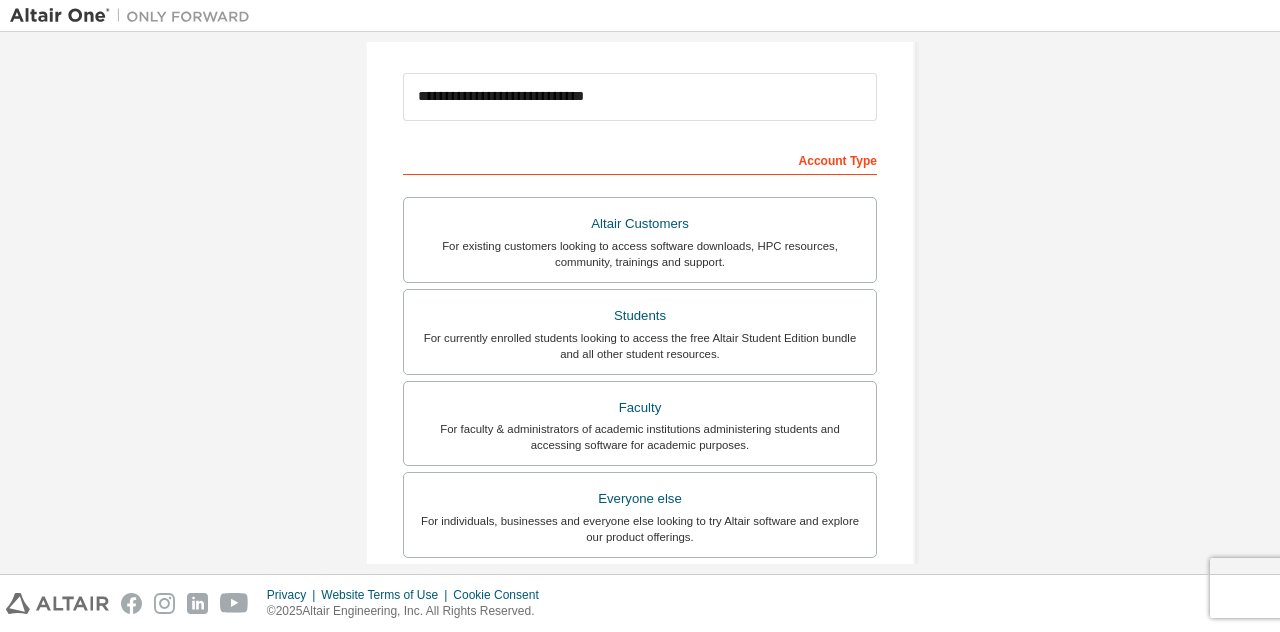 scroll, scrollTop: 181, scrollLeft: 0, axis: vertical 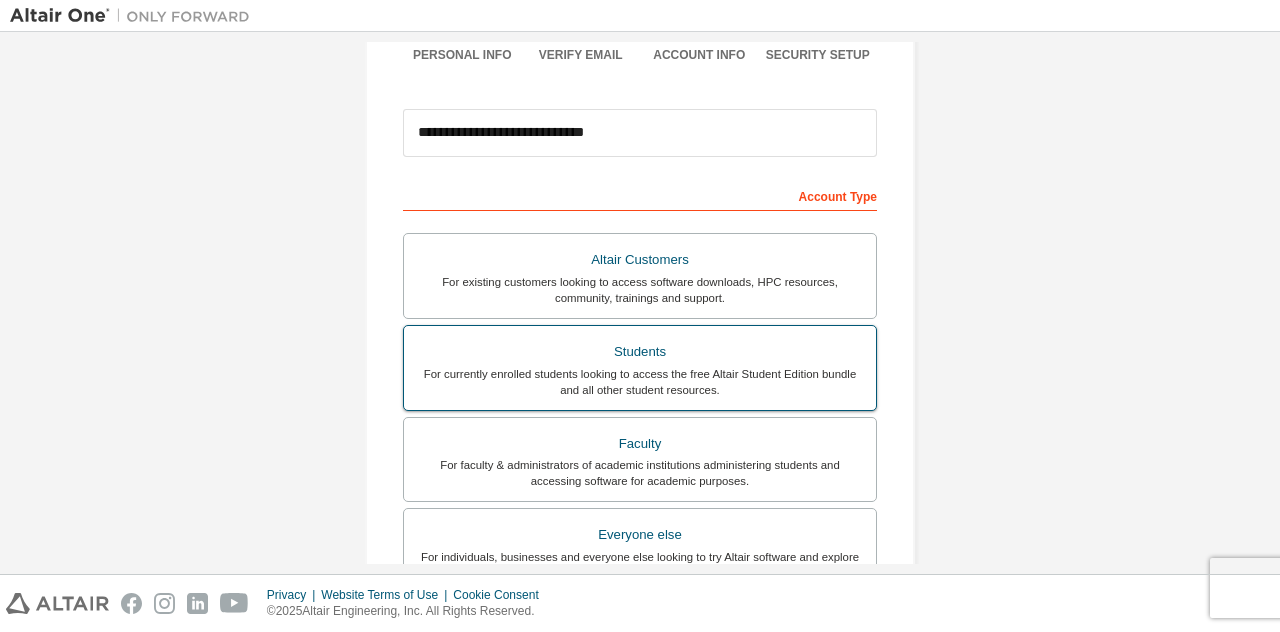 click on "For currently enrolled students looking to access the free Altair Student Edition bundle and all other student resources." at bounding box center (640, 382) 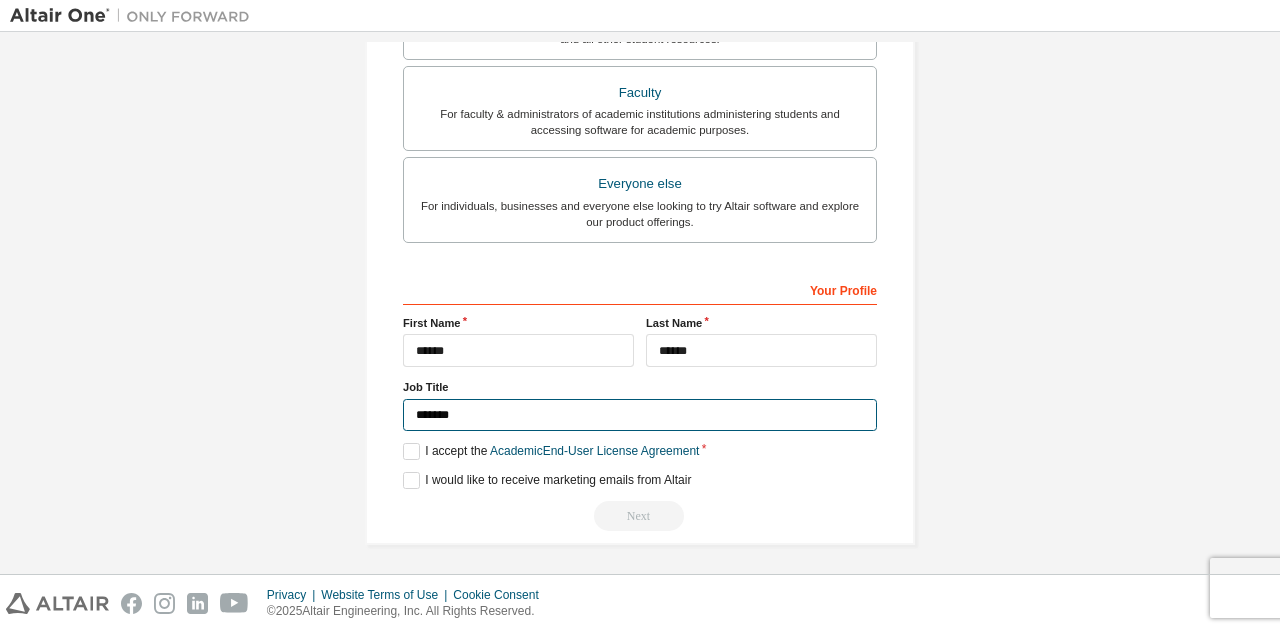 click on "*******" at bounding box center (640, 415) 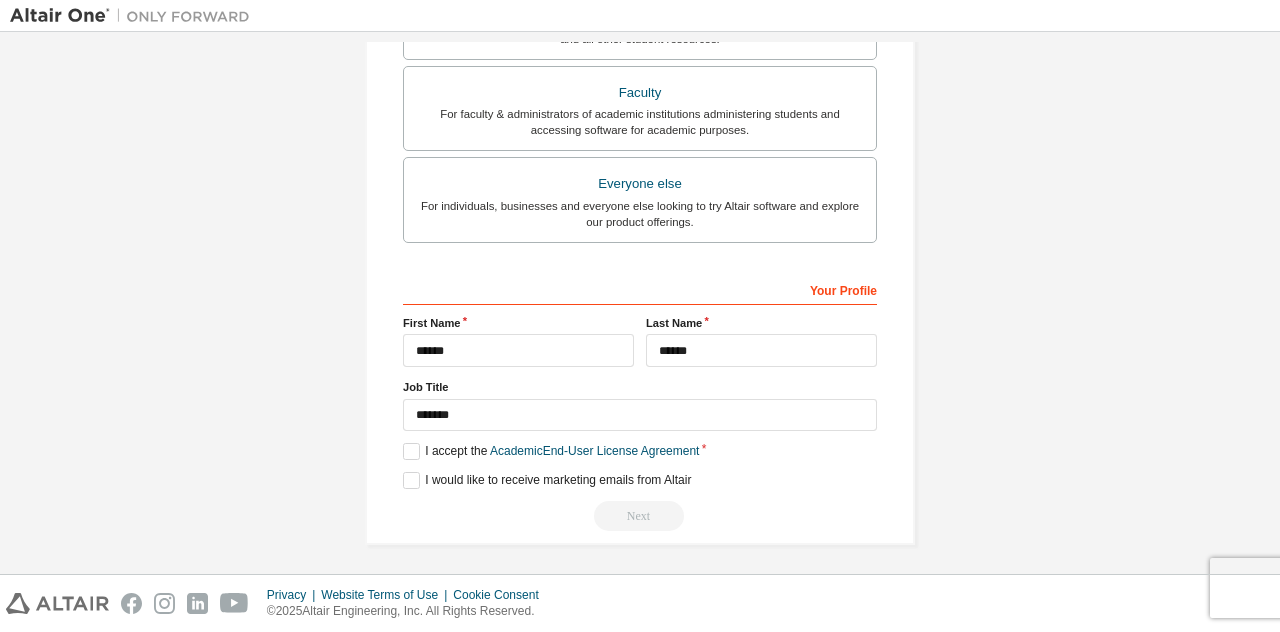 click on "**********" at bounding box center [640, 402] 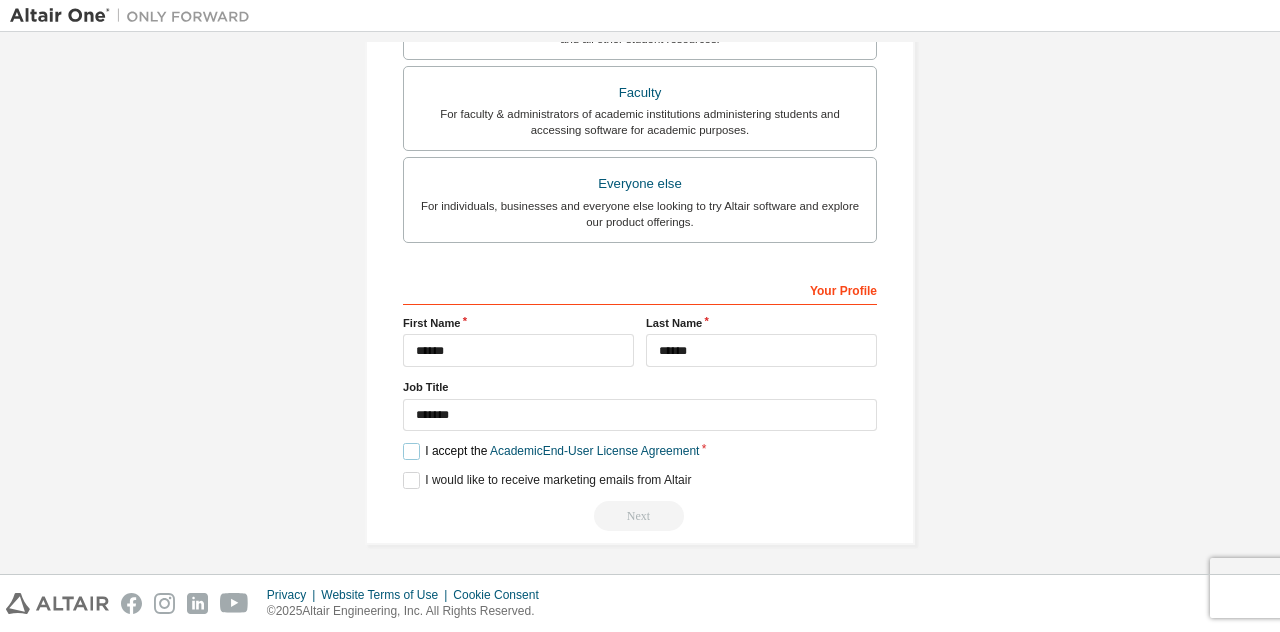 click on "I accept the   Academic   End-User License Agreement" at bounding box center [551, 451] 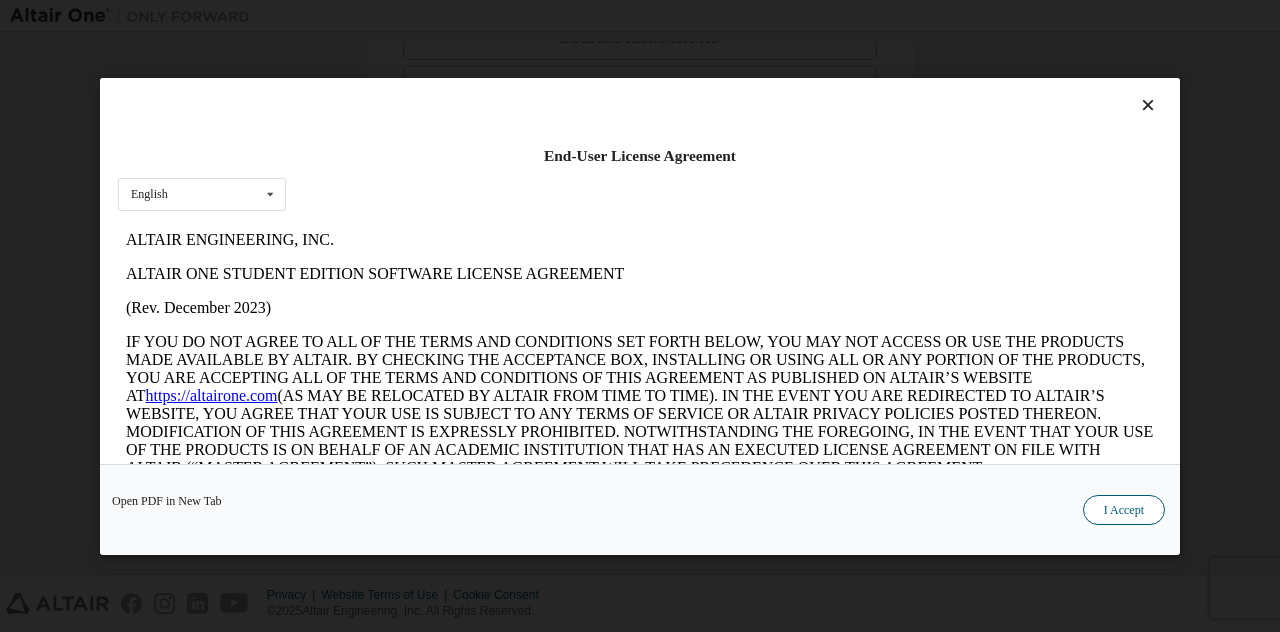 scroll, scrollTop: 0, scrollLeft: 0, axis: both 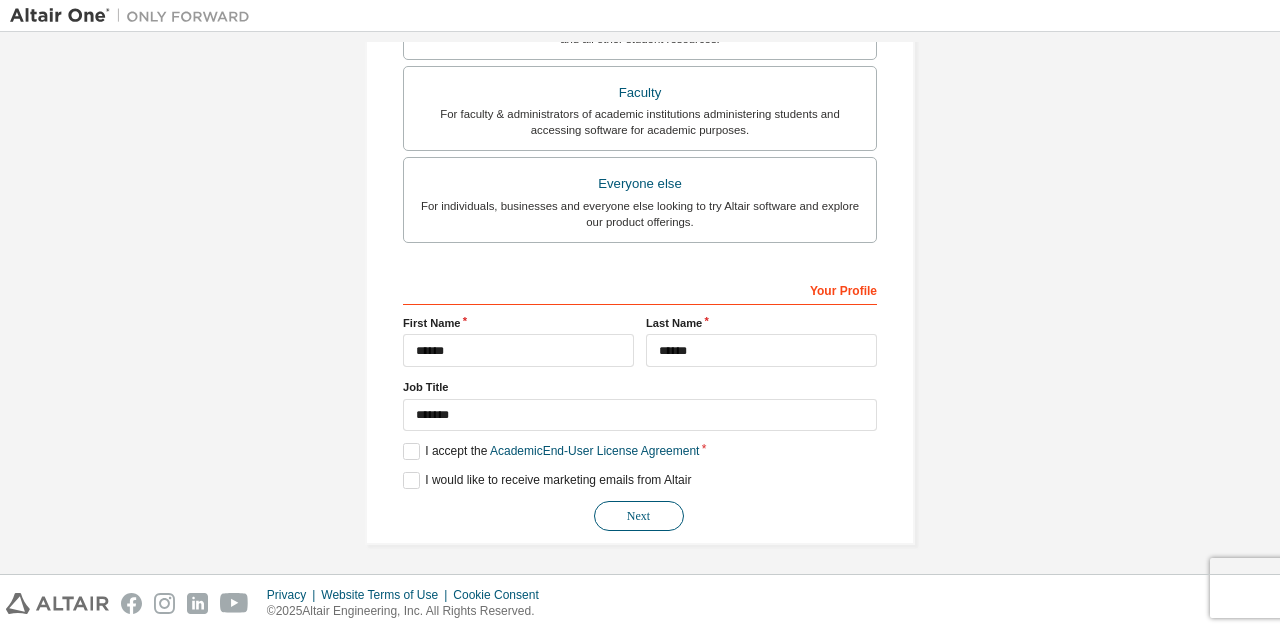 click on "Next" at bounding box center [639, 516] 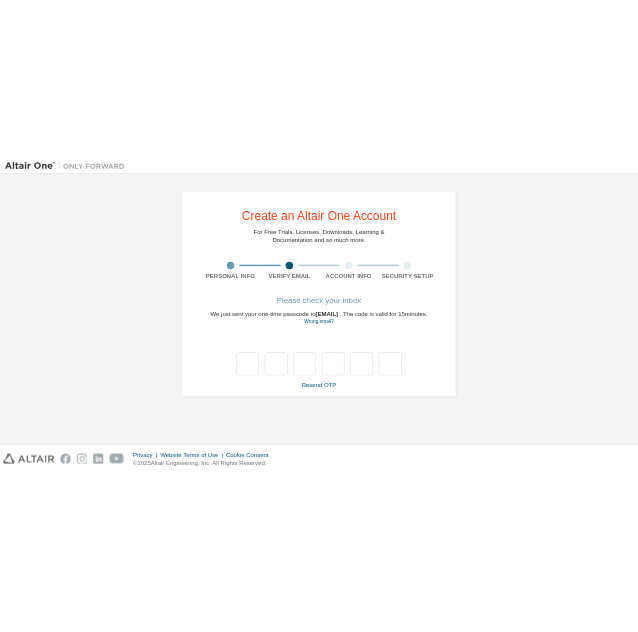 scroll, scrollTop: 0, scrollLeft: 0, axis: both 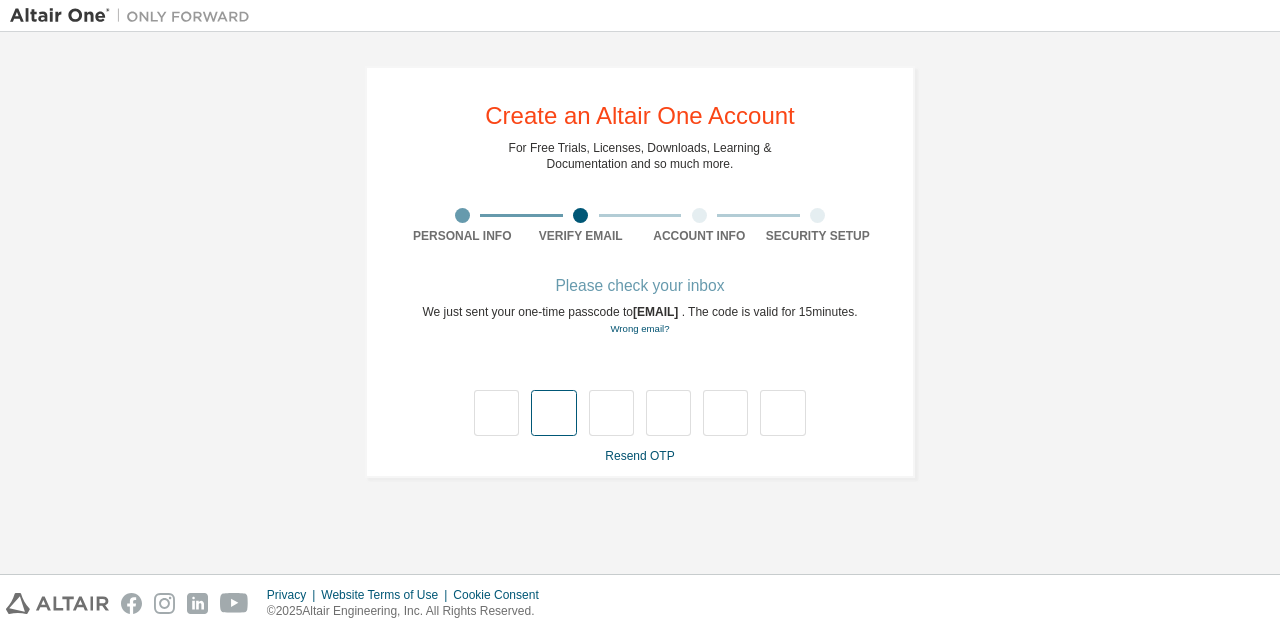 type on "*" 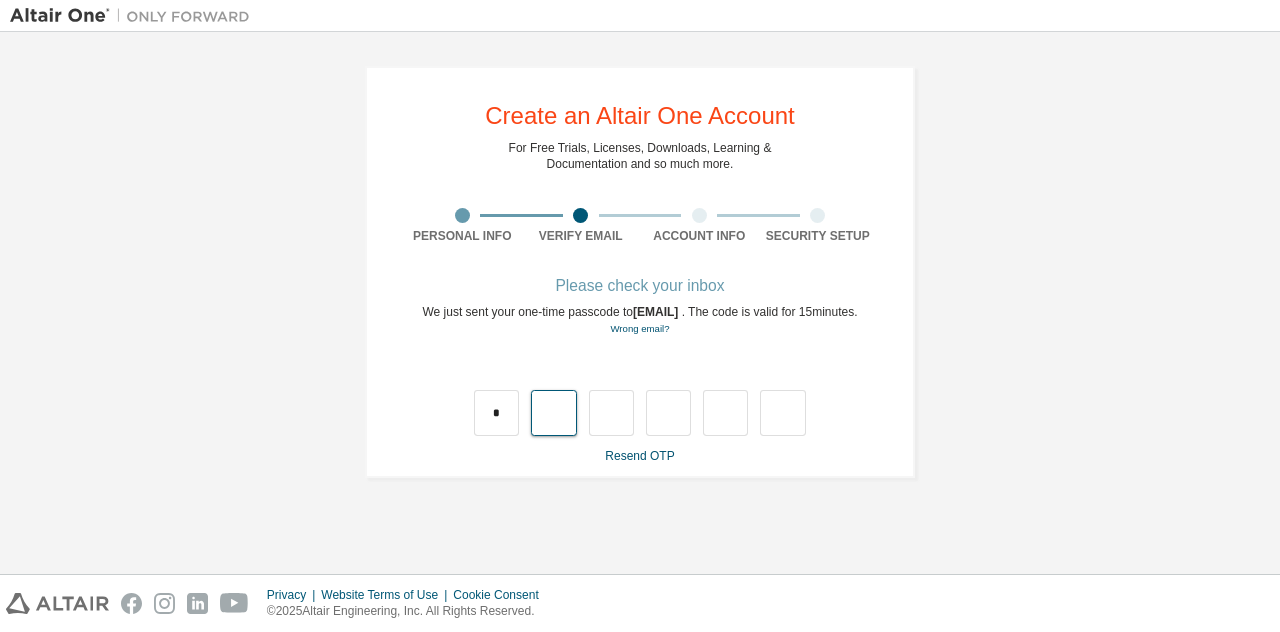 type on "*" 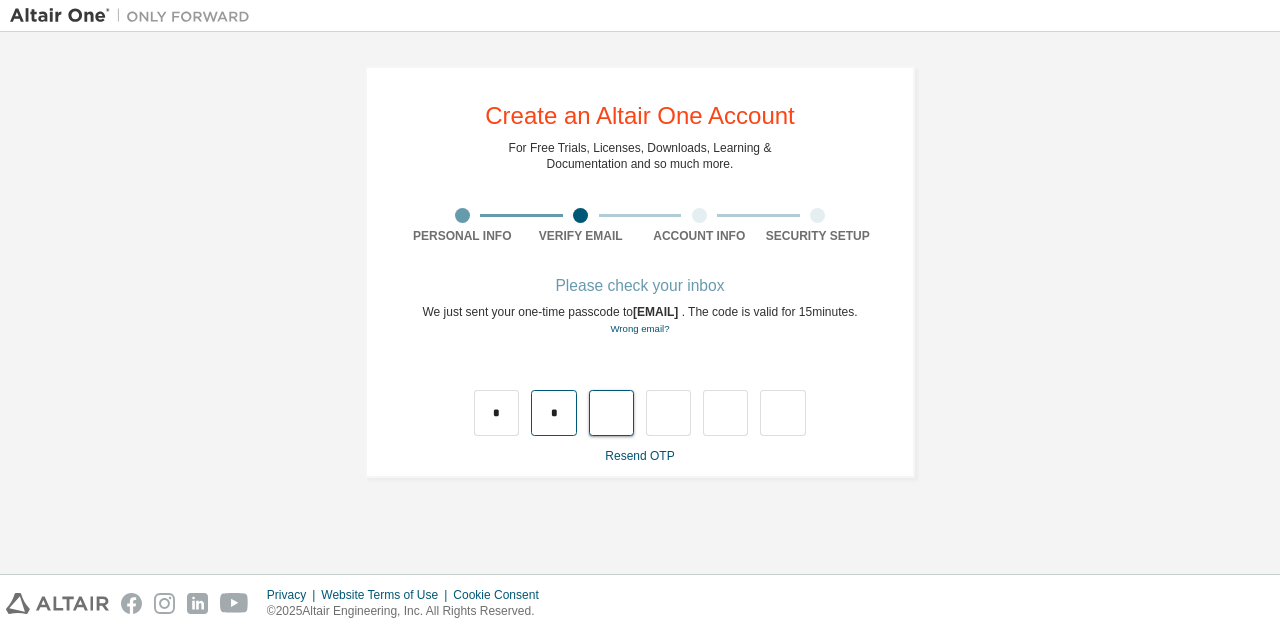 type on "*" 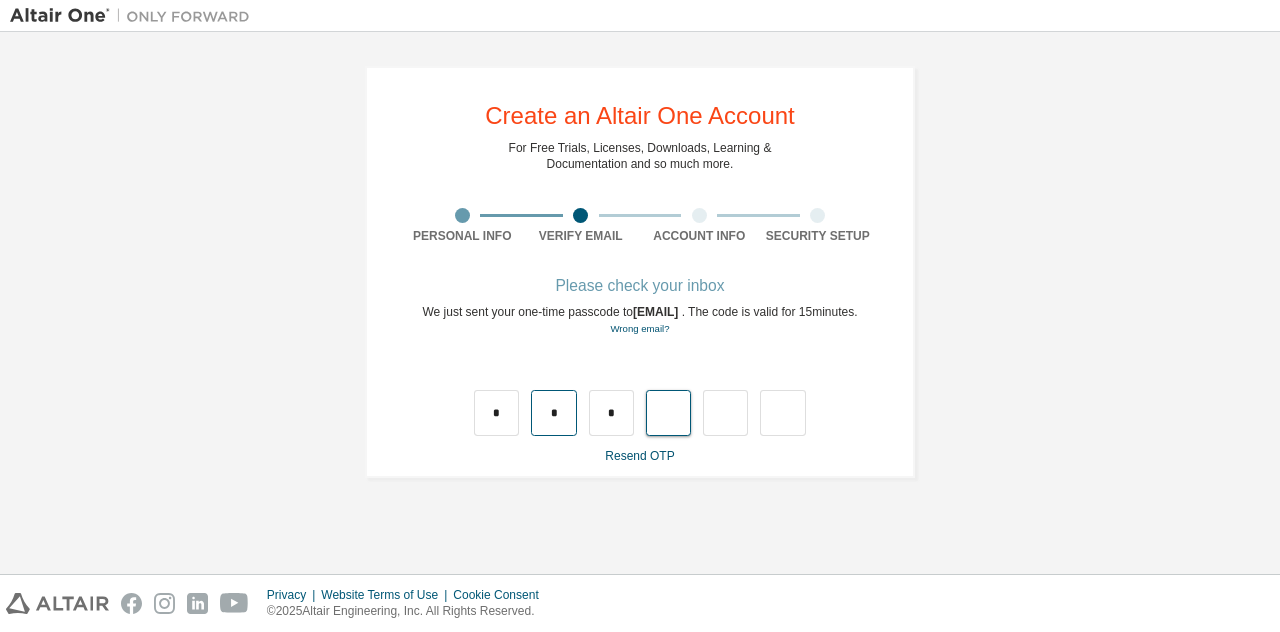 type on "*" 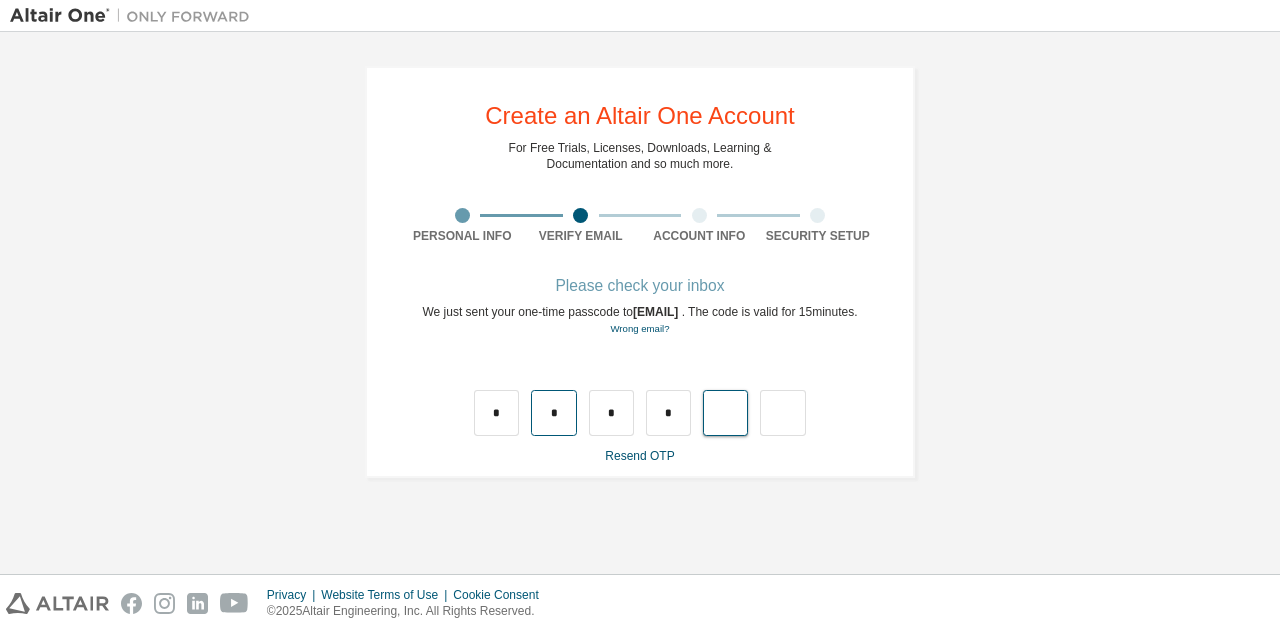 type on "*" 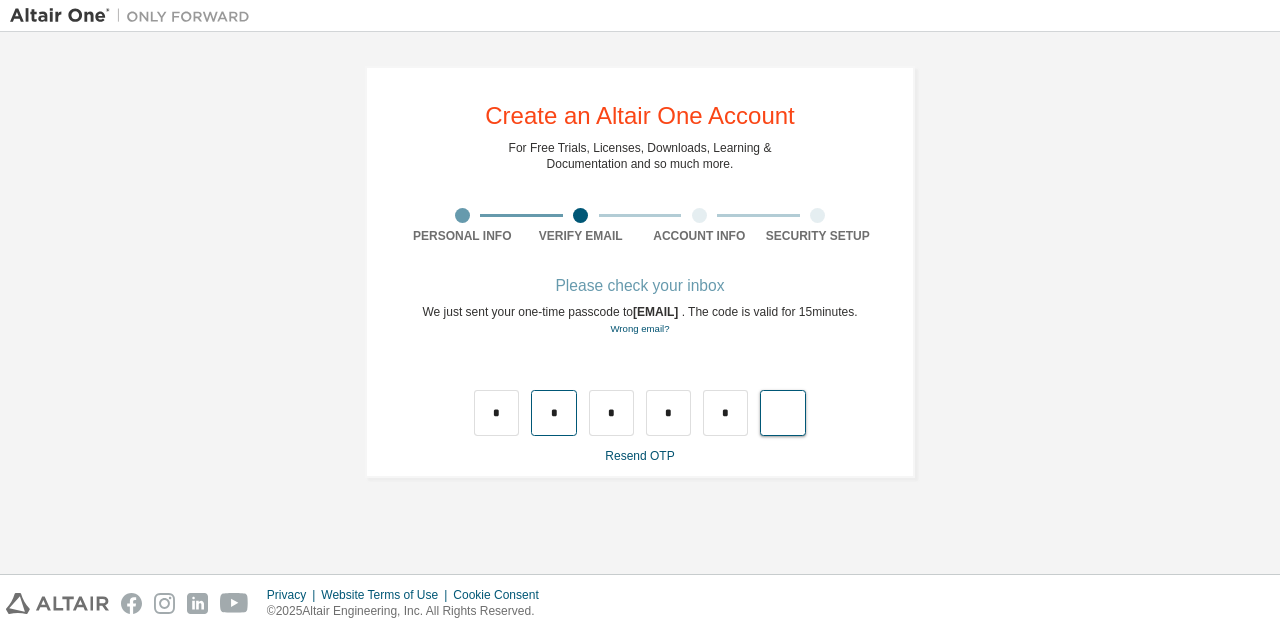 type on "*" 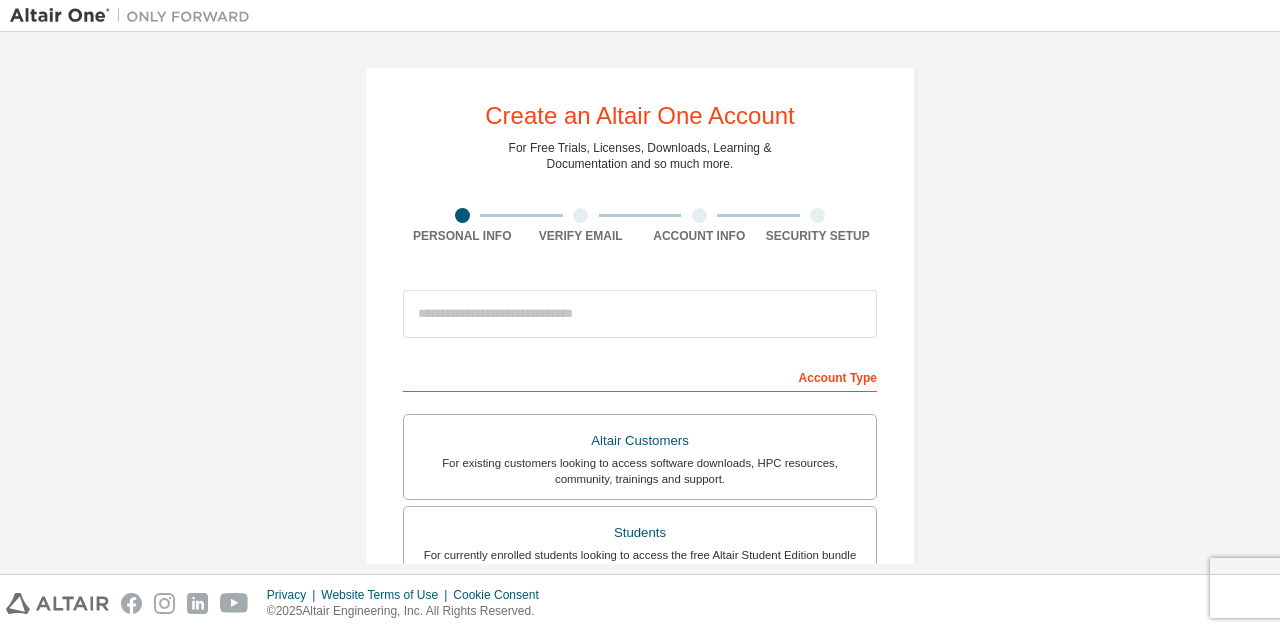 scroll, scrollTop: 0, scrollLeft: 0, axis: both 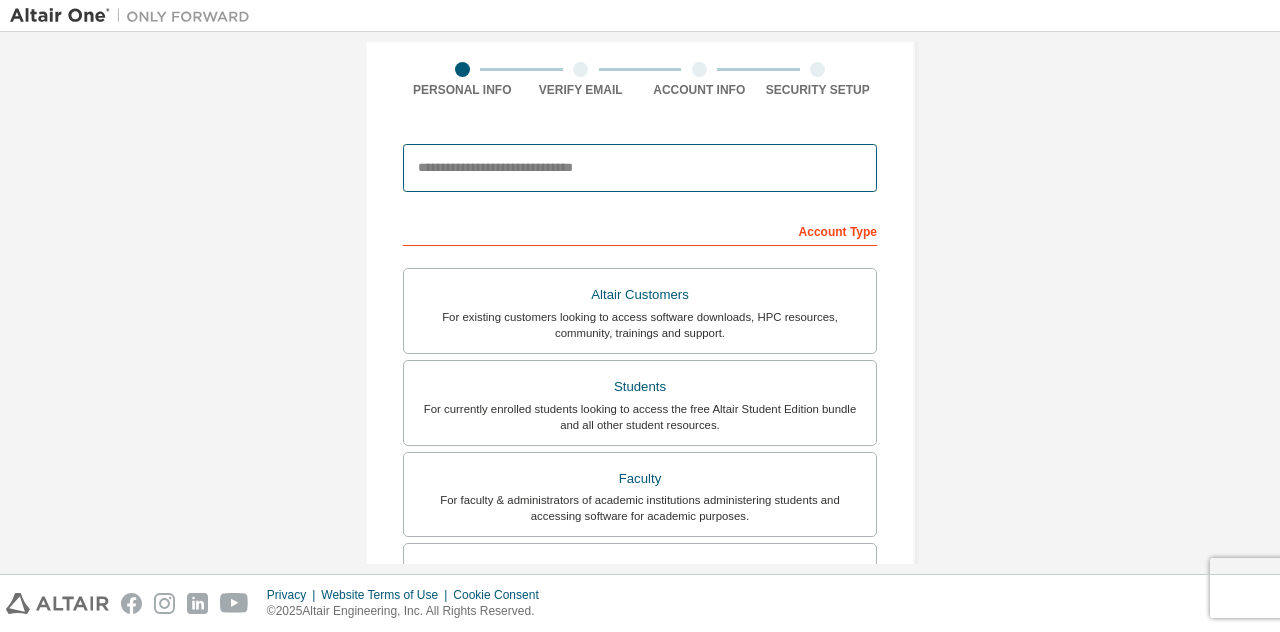 click at bounding box center (640, 168) 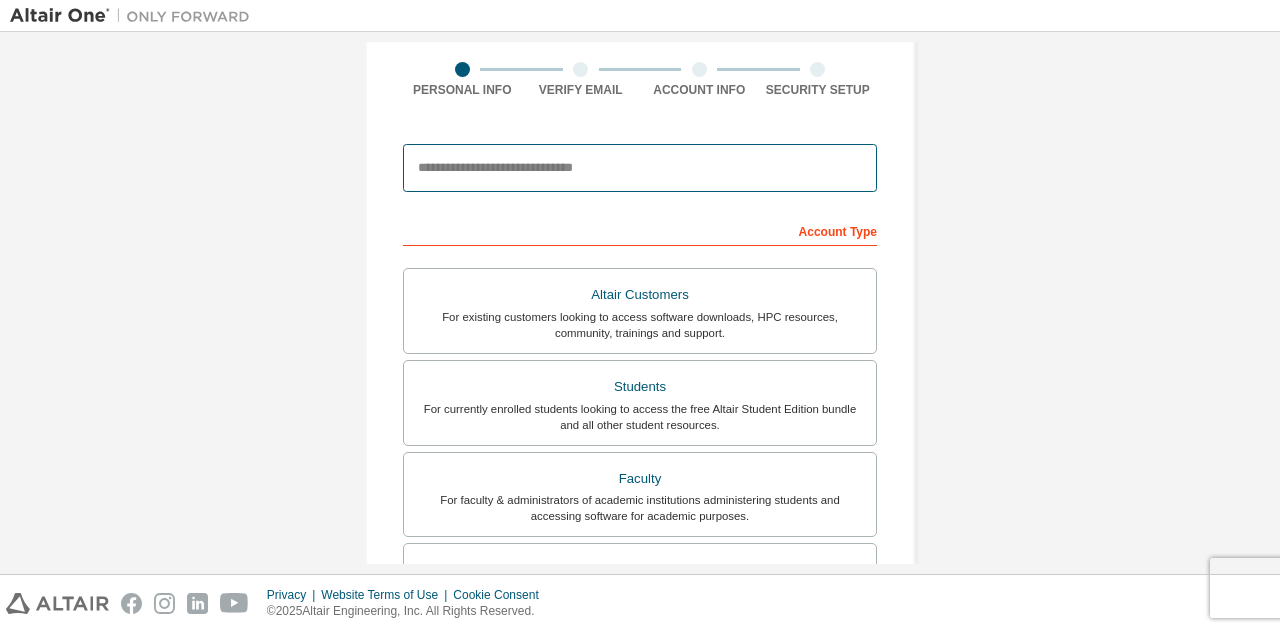 type on "**********" 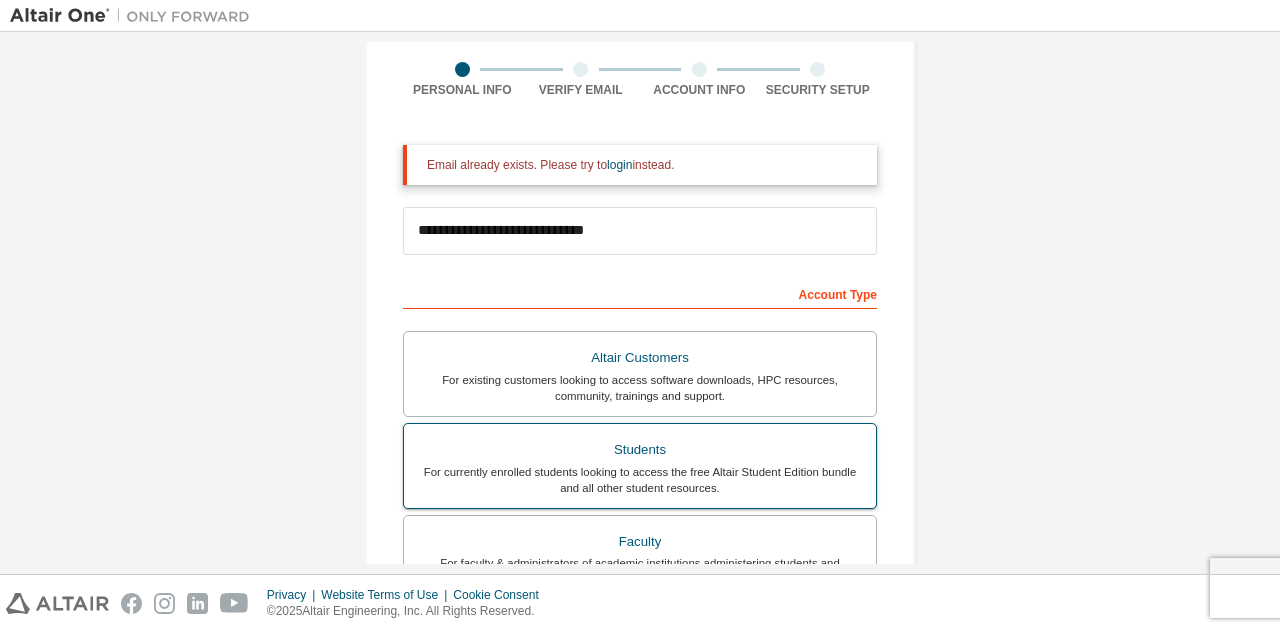 click on "For currently enrolled students looking to access the free Altair Student Edition bundle and all other student resources." at bounding box center (640, 480) 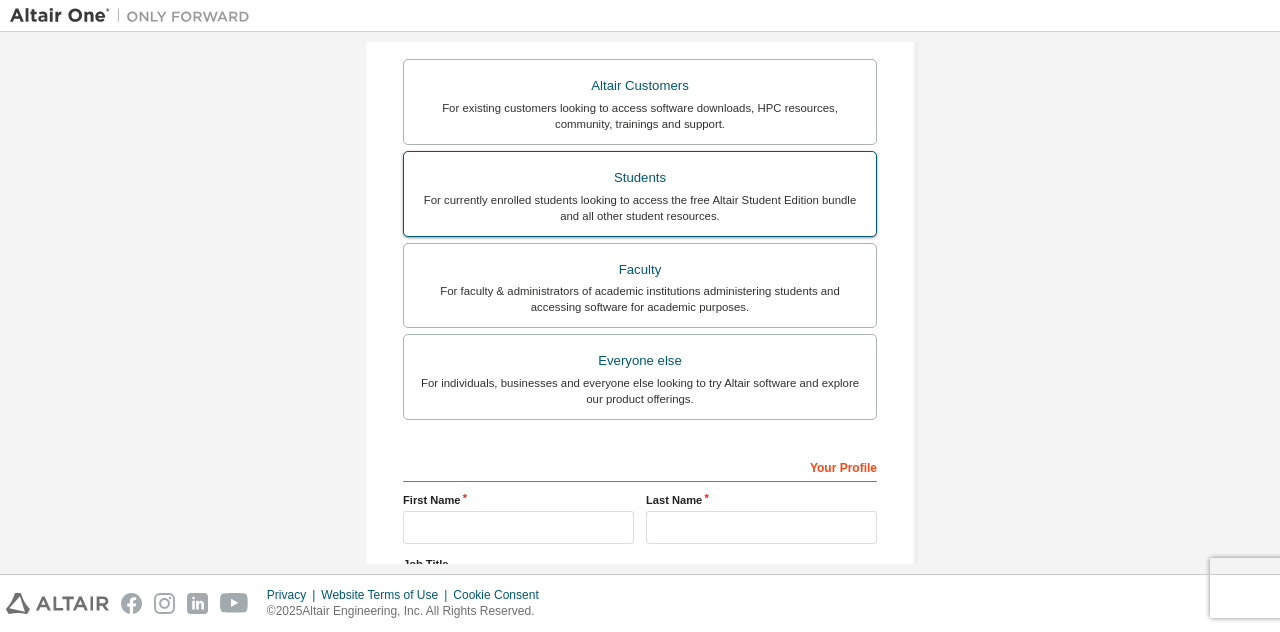 scroll, scrollTop: 579, scrollLeft: 0, axis: vertical 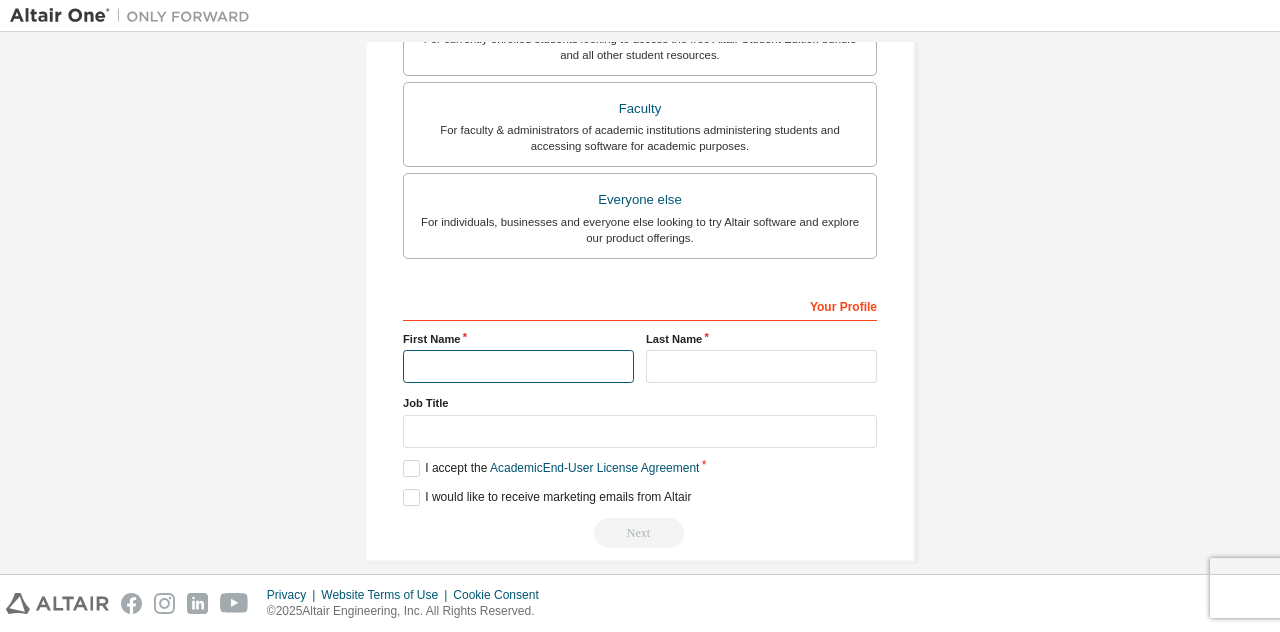 click at bounding box center [518, 366] 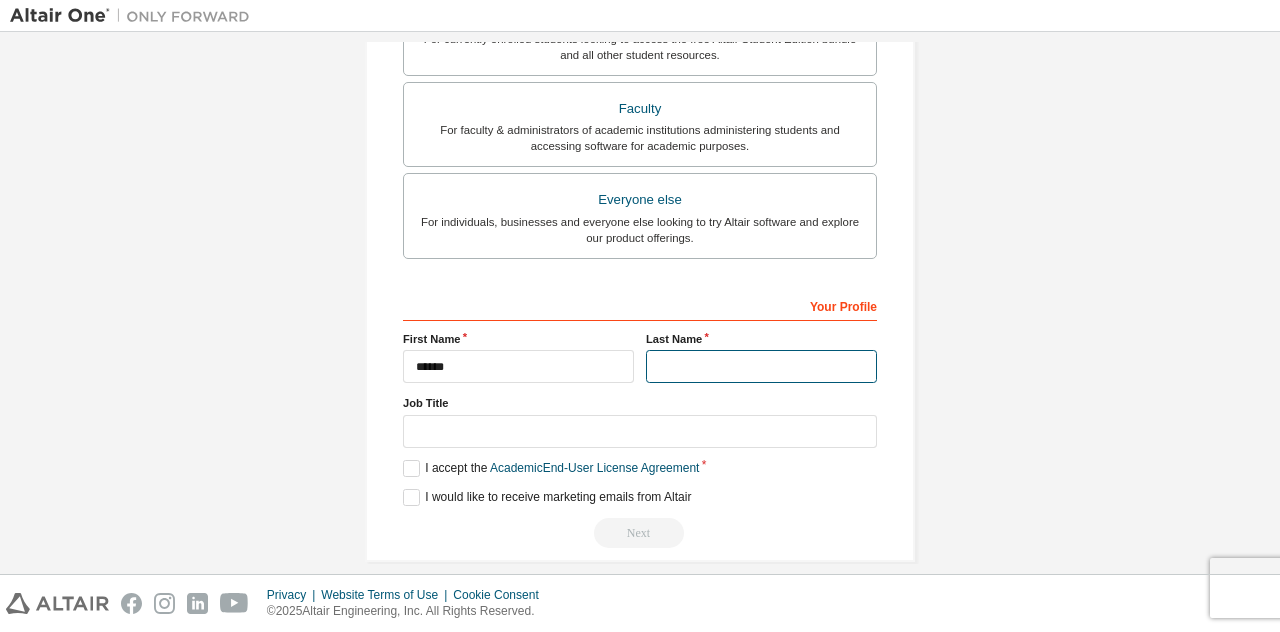 click at bounding box center (761, 366) 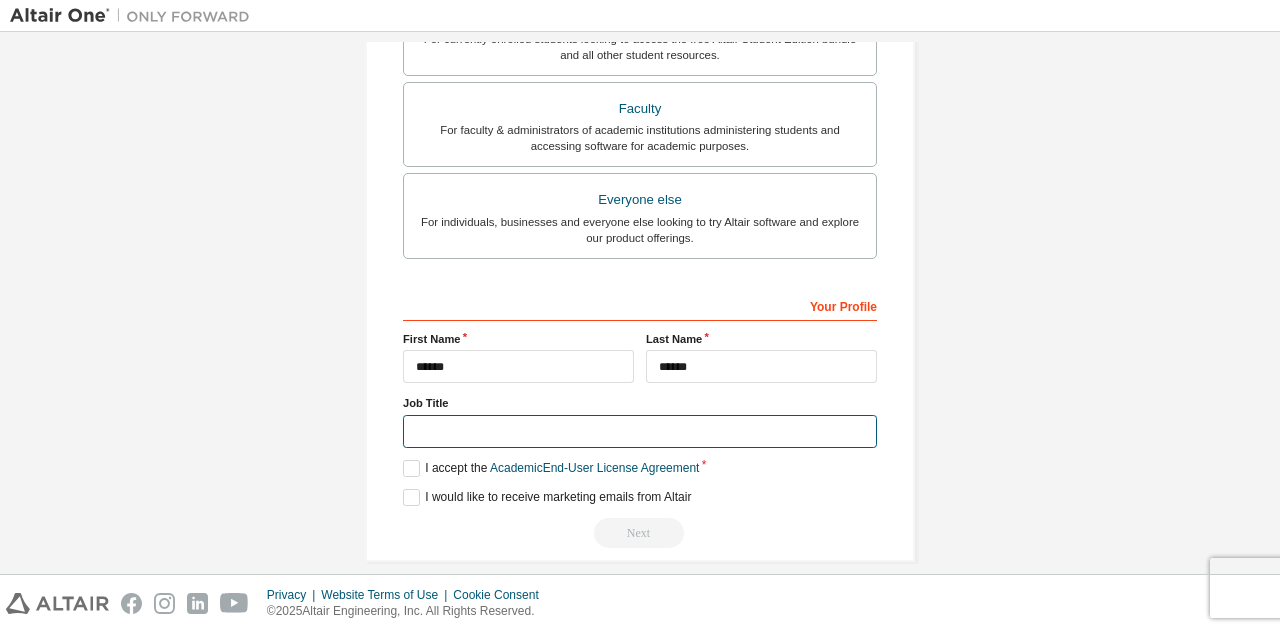 click at bounding box center (640, 431) 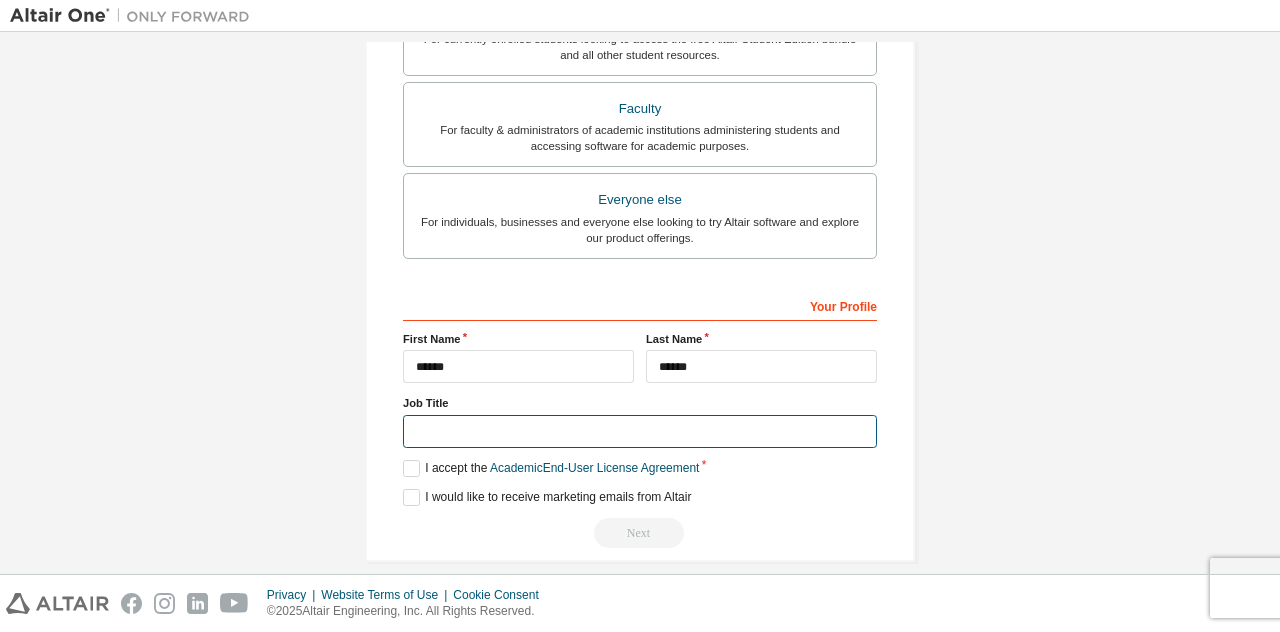 type on "*******" 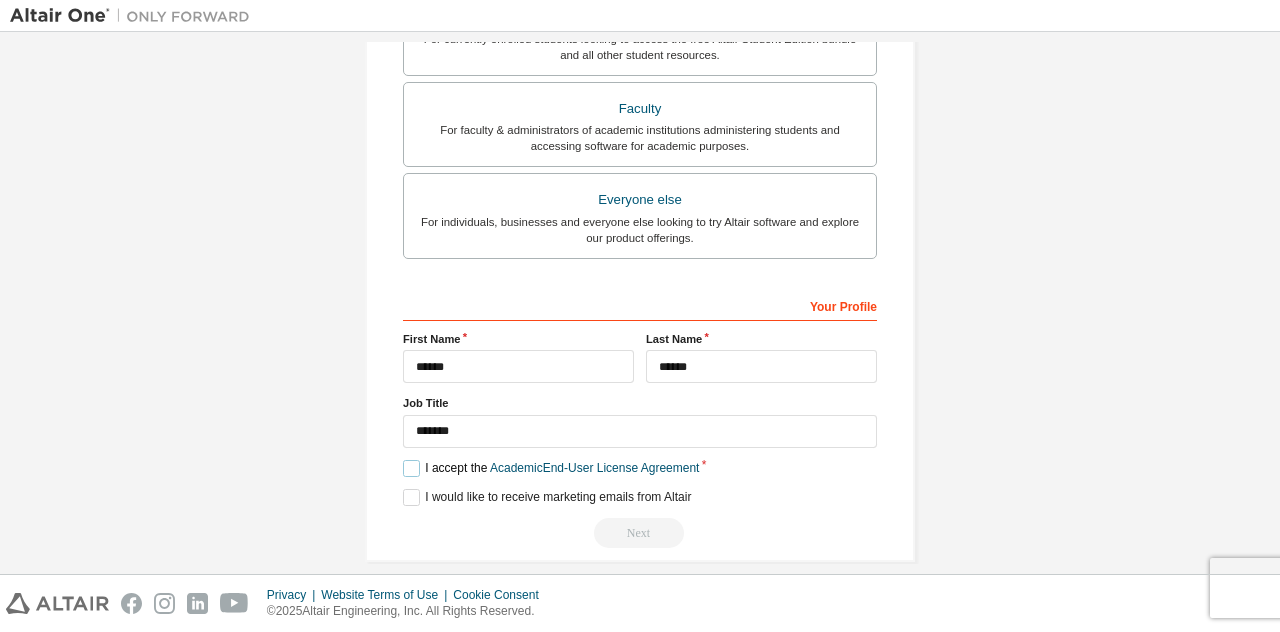 click on "I accept the   Academic   End-User License Agreement" at bounding box center (551, 468) 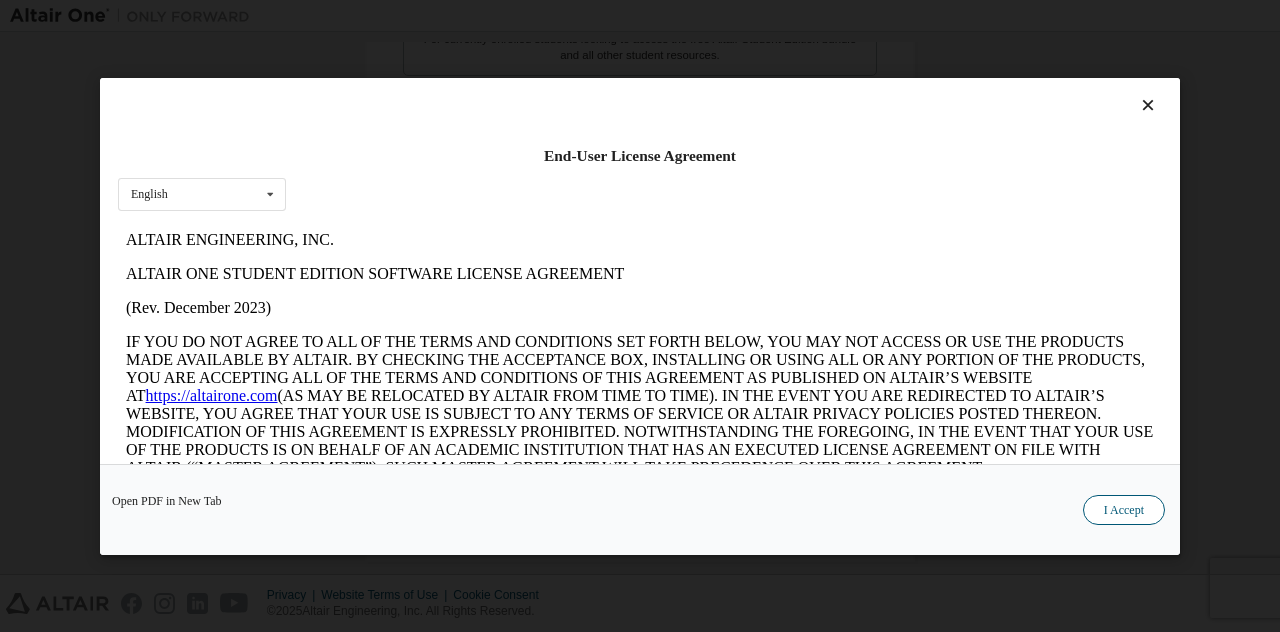 scroll, scrollTop: 0, scrollLeft: 0, axis: both 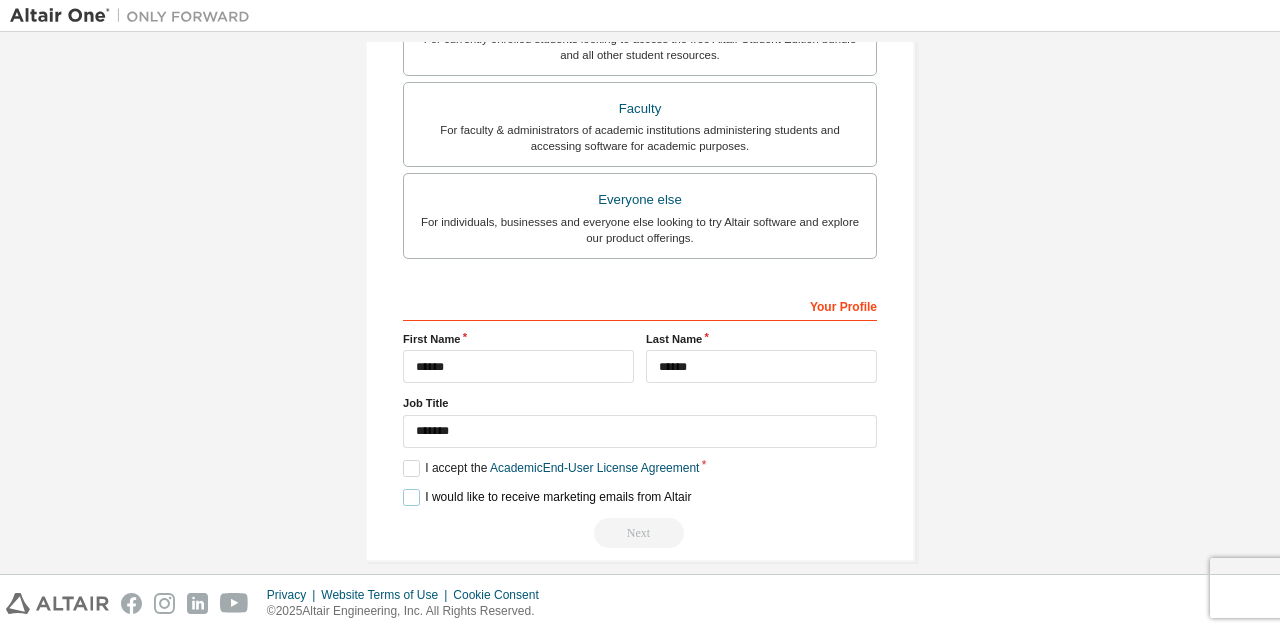 click on "I would like to receive marketing emails from Altair" at bounding box center [547, 497] 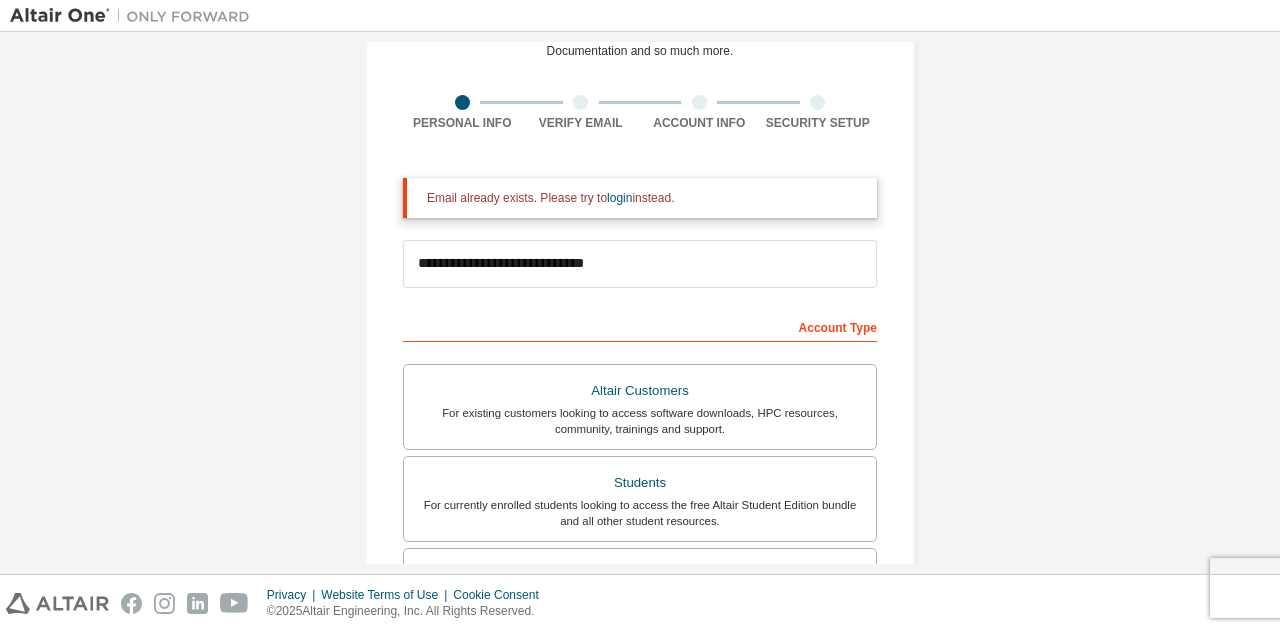 scroll, scrollTop: 0, scrollLeft: 0, axis: both 